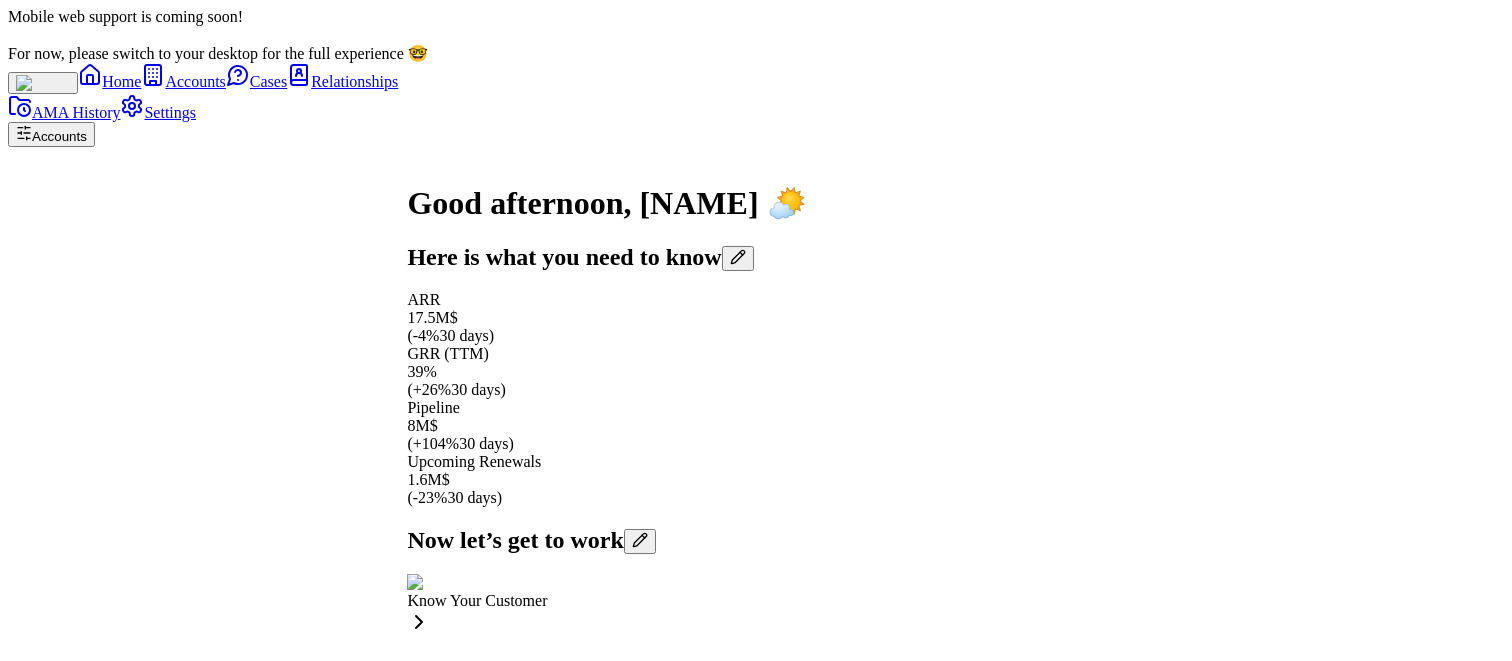 scroll, scrollTop: 0, scrollLeft: 0, axis: both 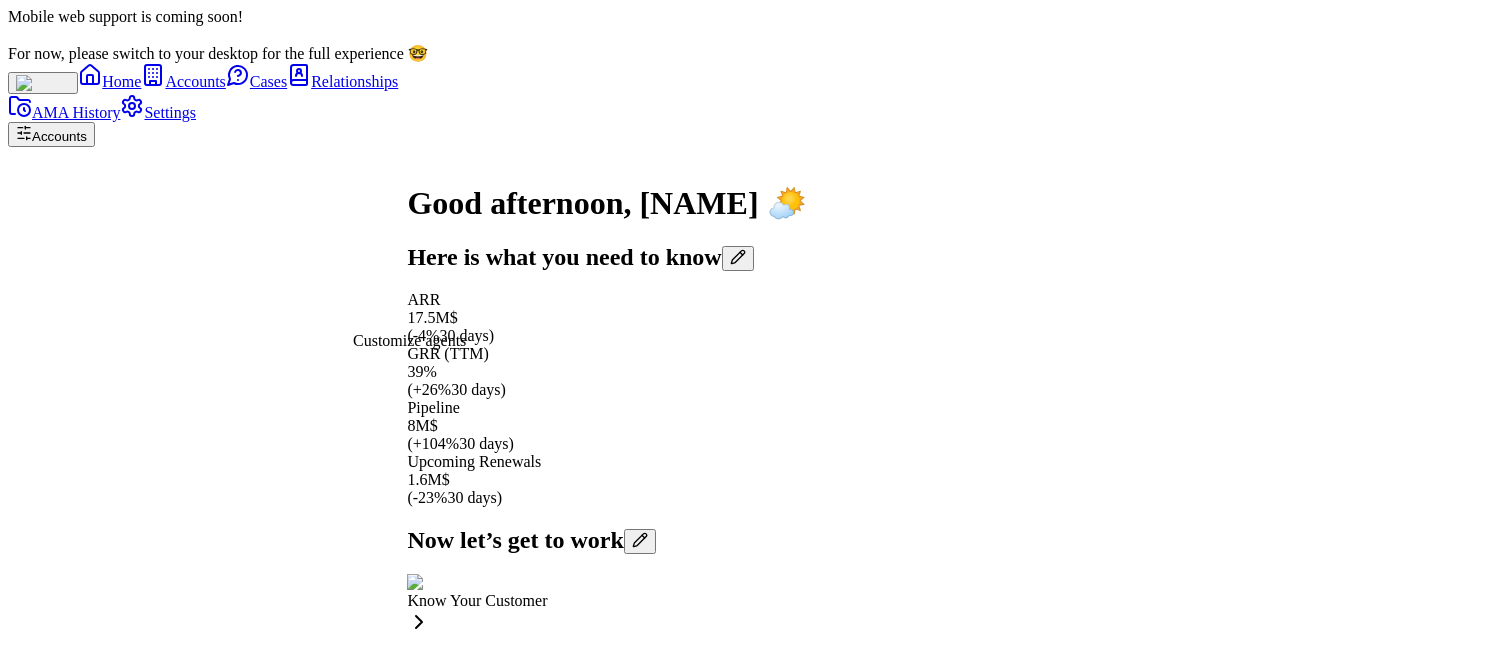 click 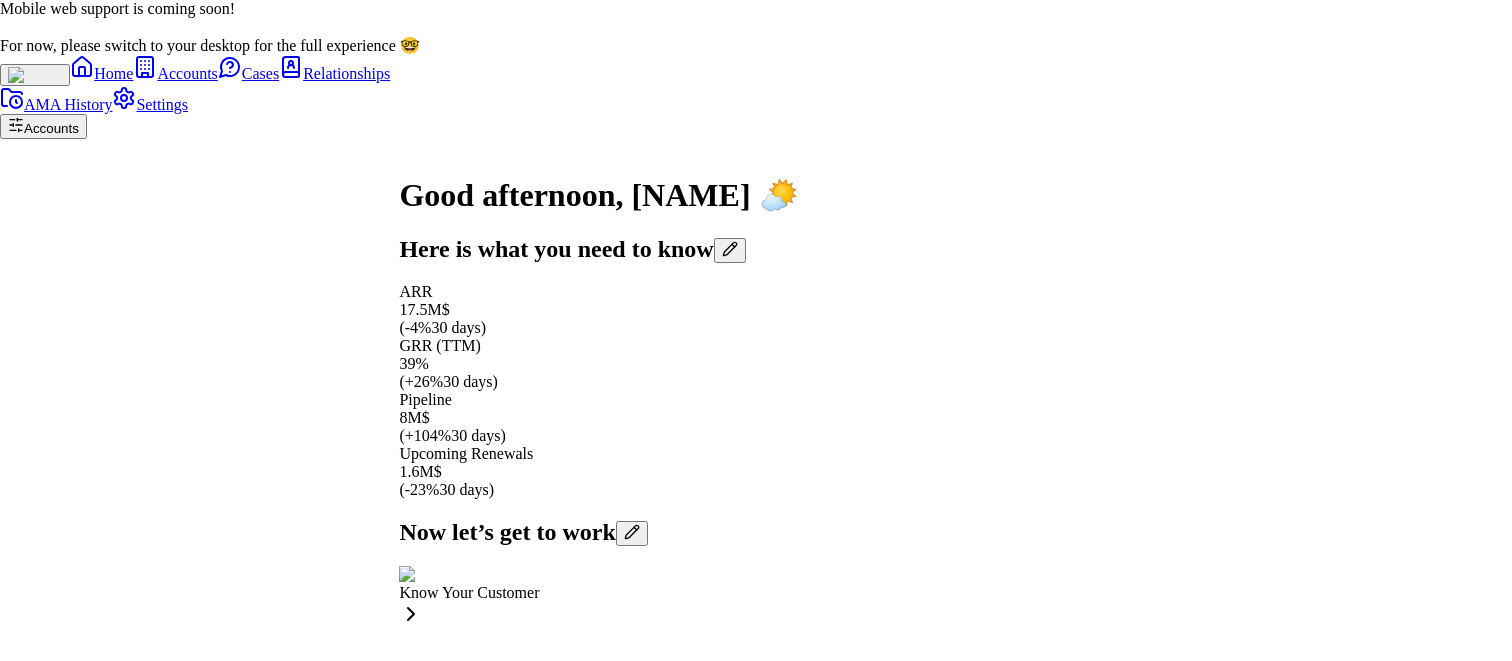 click on "Know Your Customer" at bounding box center (756, 1591) 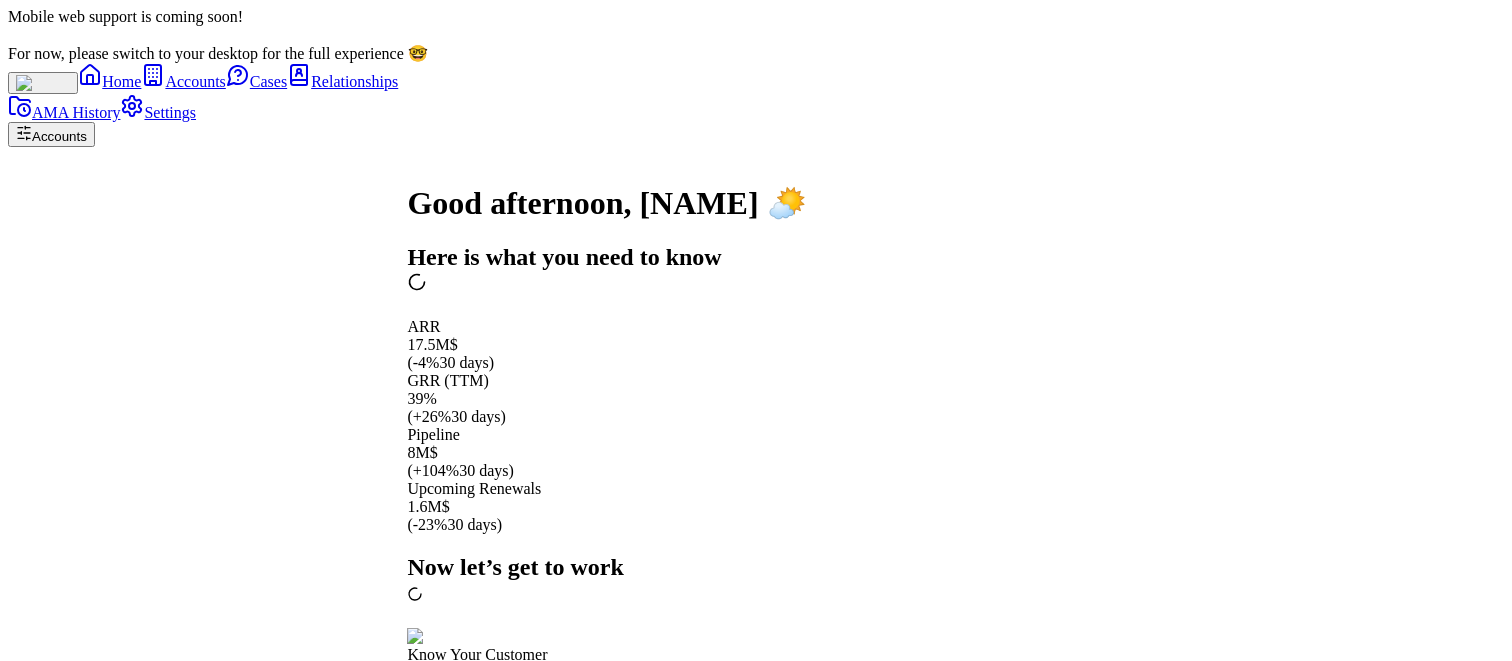 scroll, scrollTop: -281, scrollLeft: 0, axis: vertical 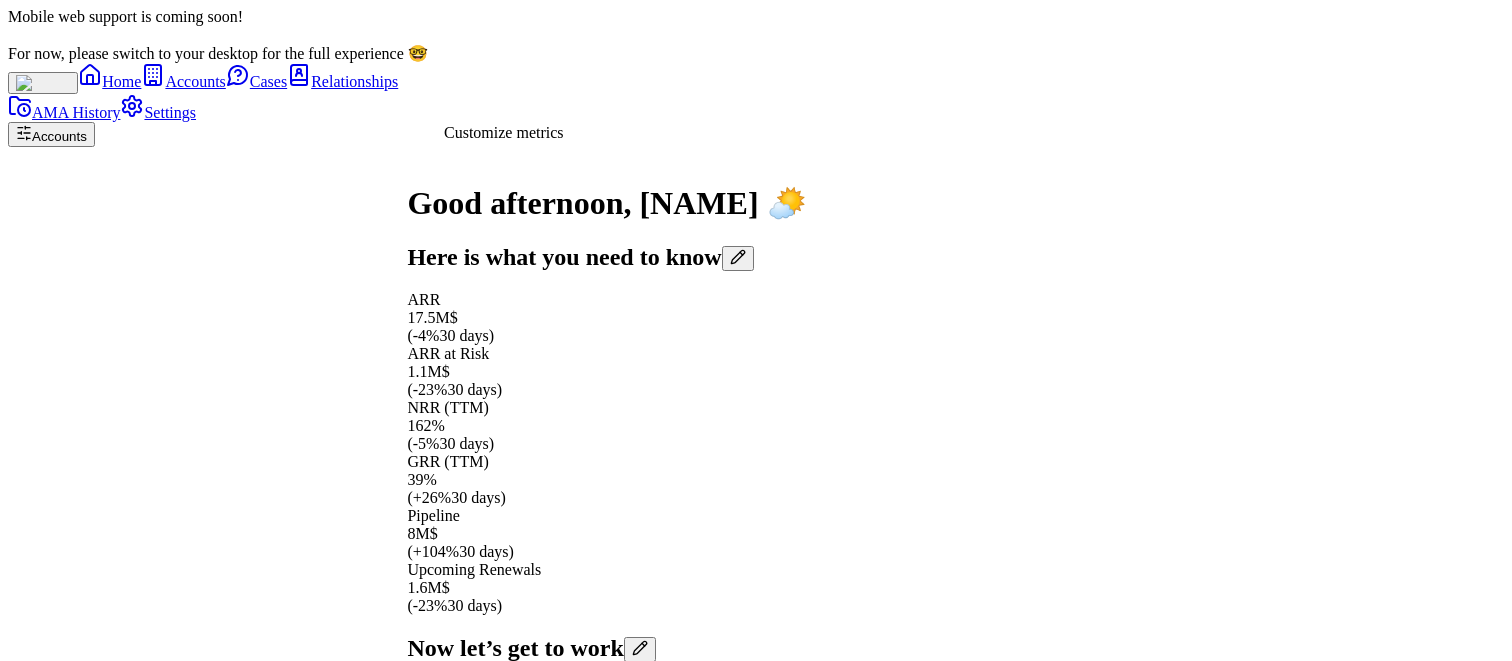 click 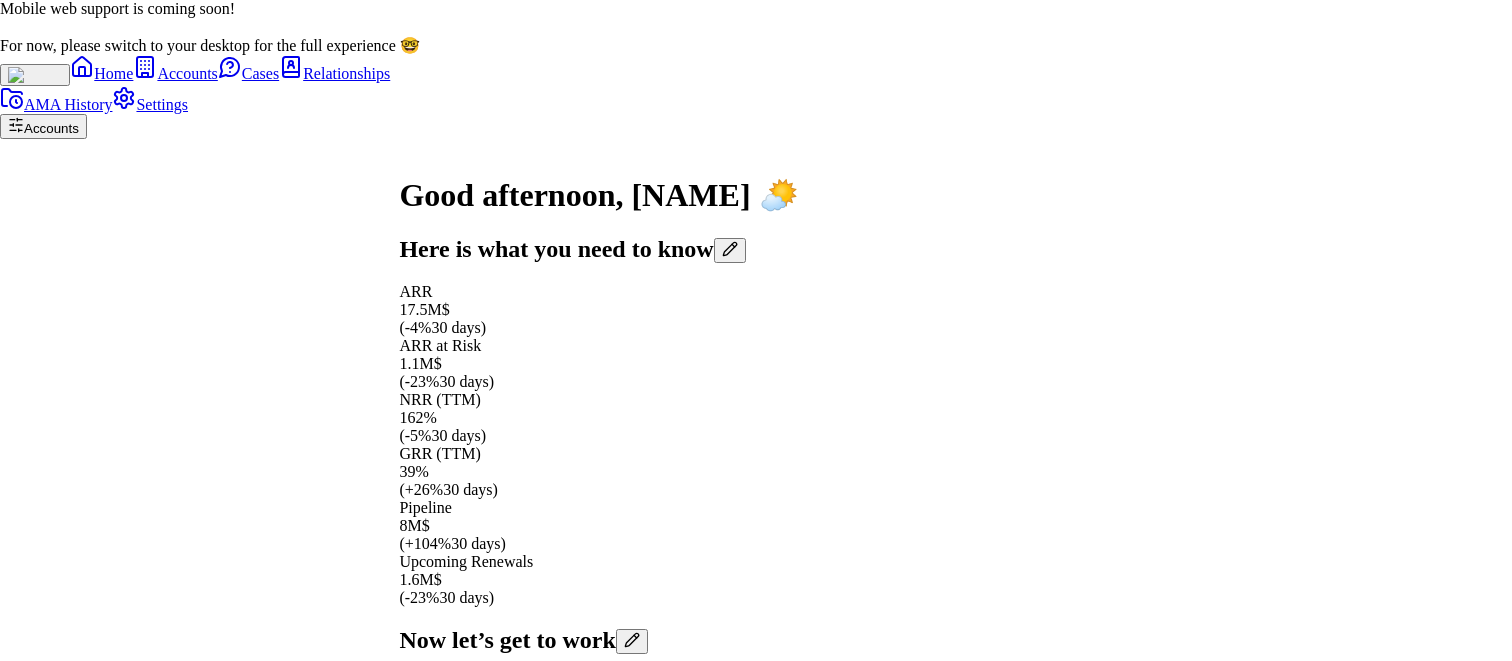click on "ARR" at bounding box center (56, 1512) 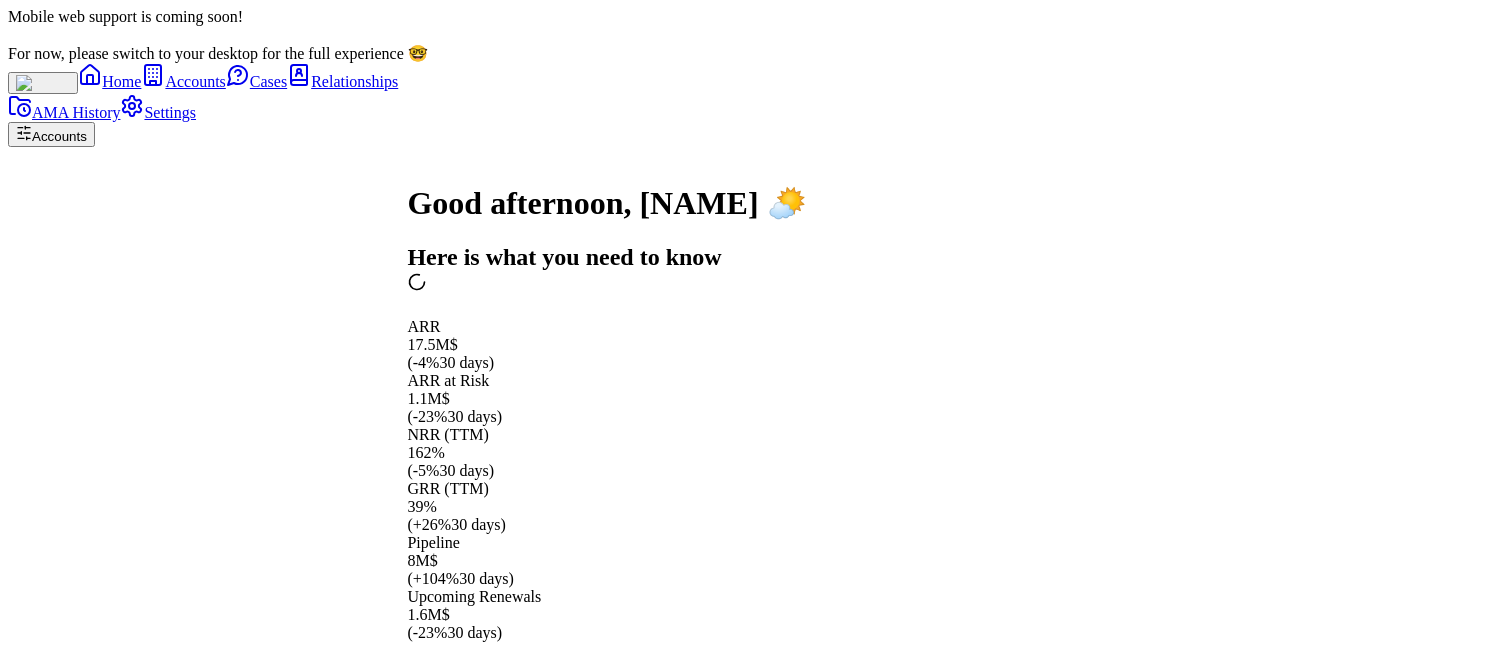 scroll, scrollTop: -281, scrollLeft: 0, axis: vertical 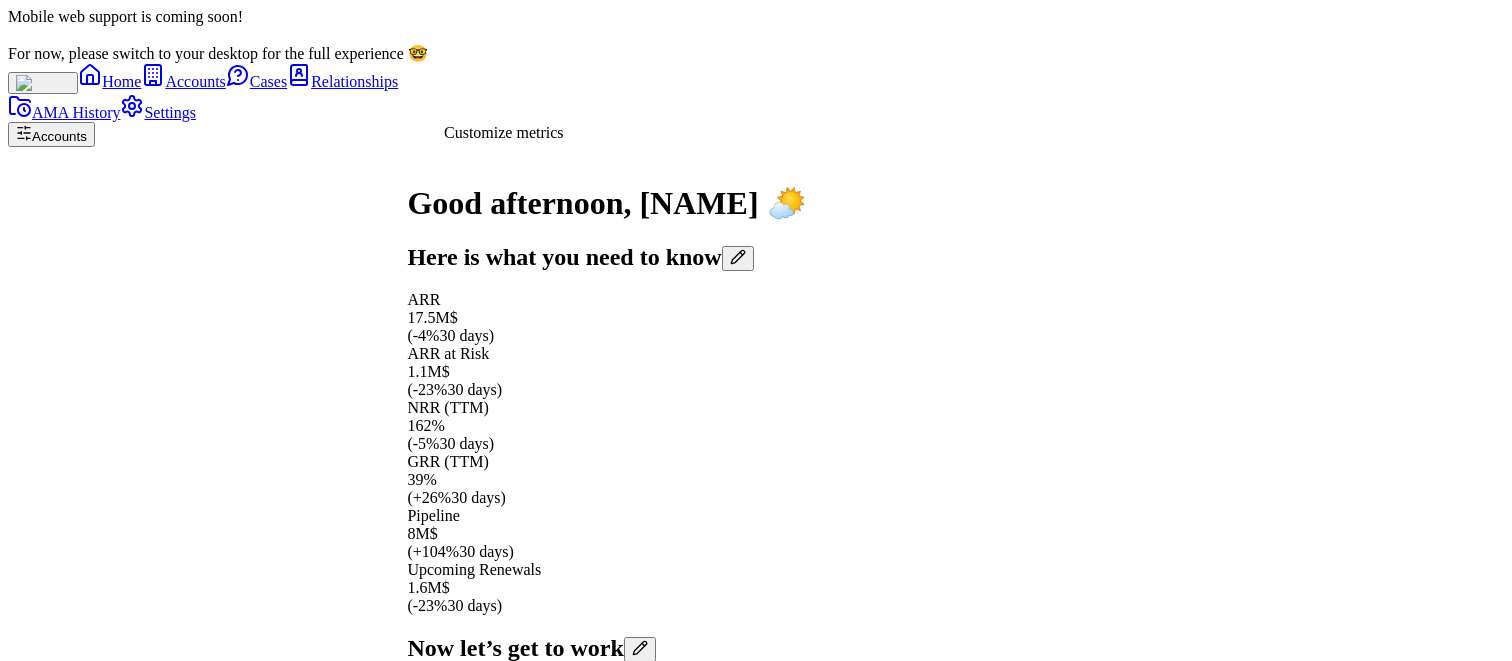 click 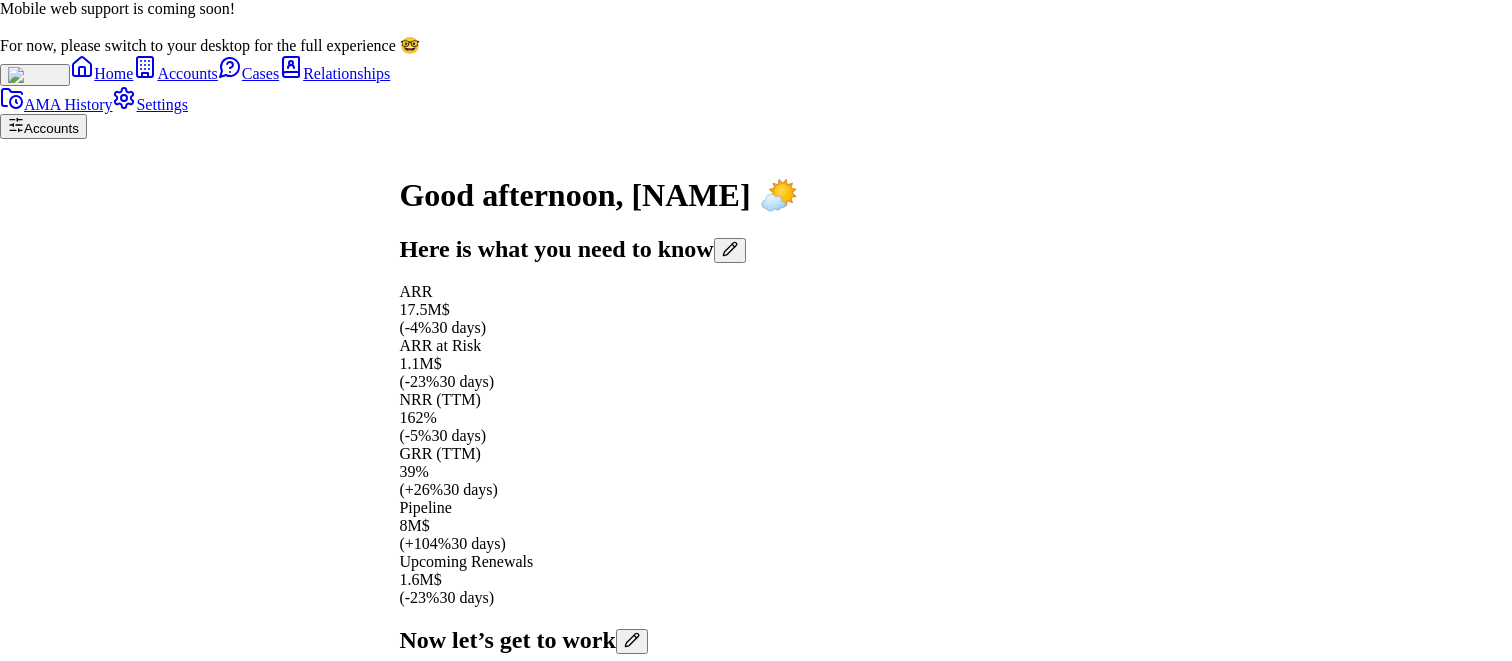click on "ARR" at bounding box center [56, 1512] 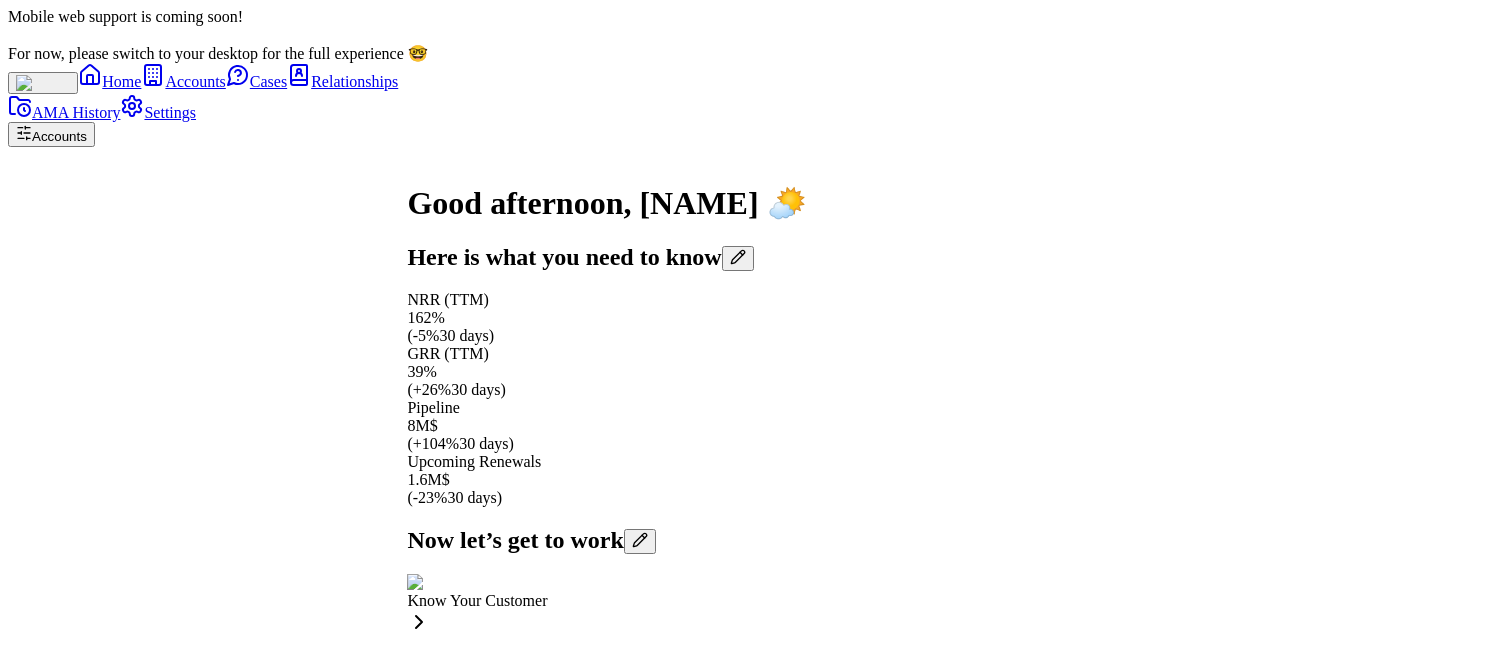 scroll, scrollTop: 0, scrollLeft: 0, axis: both 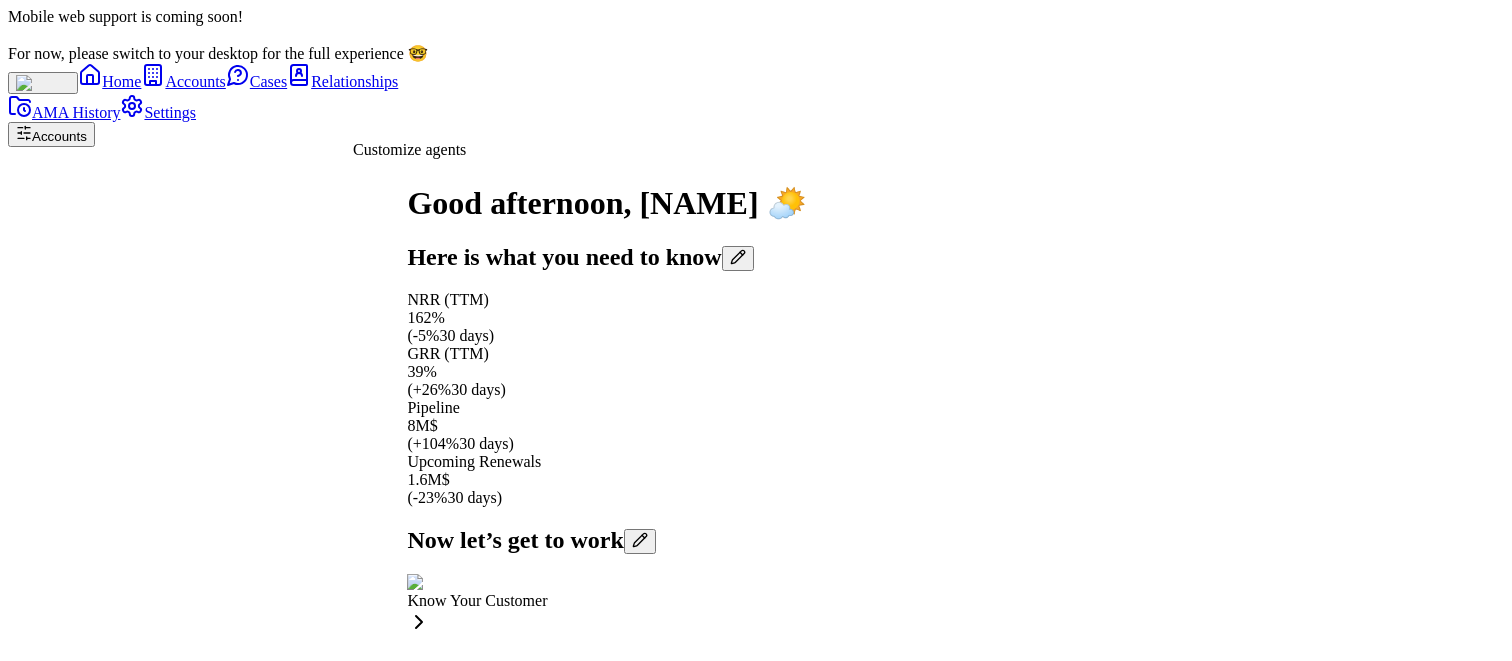 click 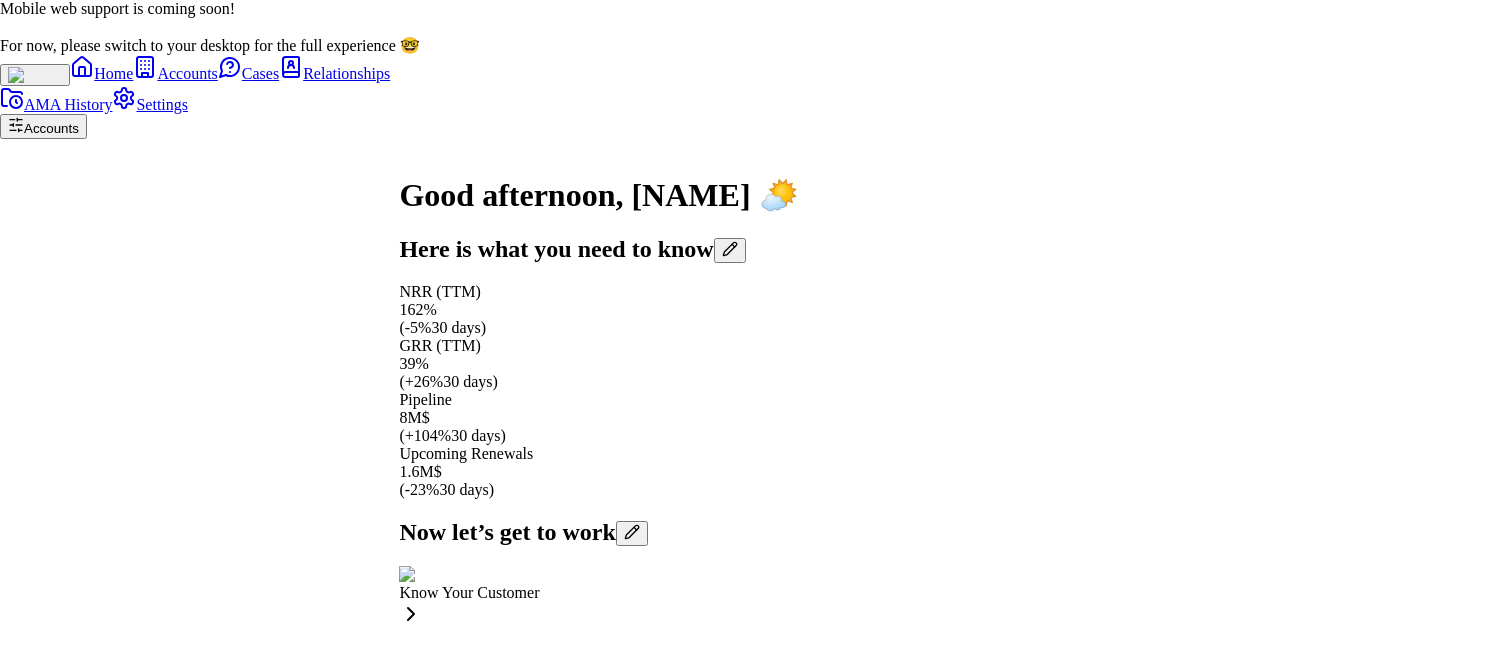 click on "Know Your Customer" at bounding box center (110, 1596) 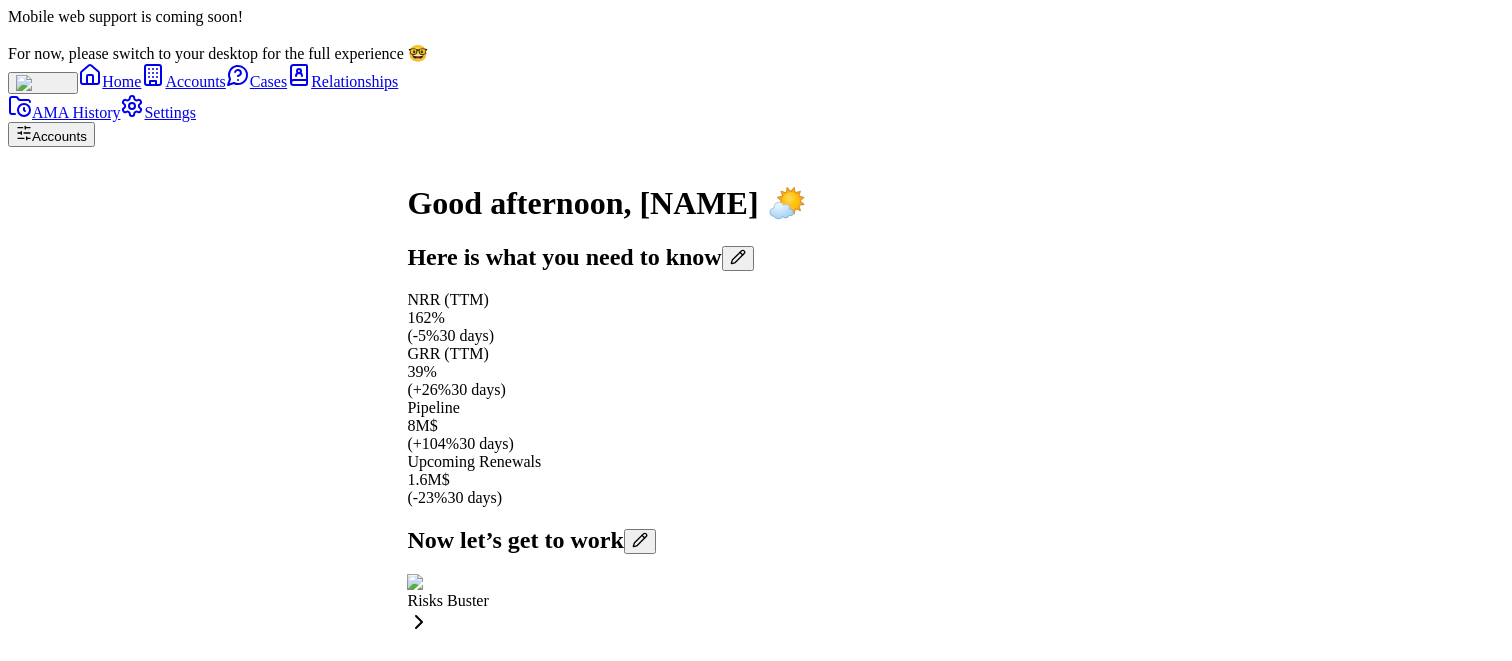 scroll, scrollTop: -117, scrollLeft: 0, axis: vertical 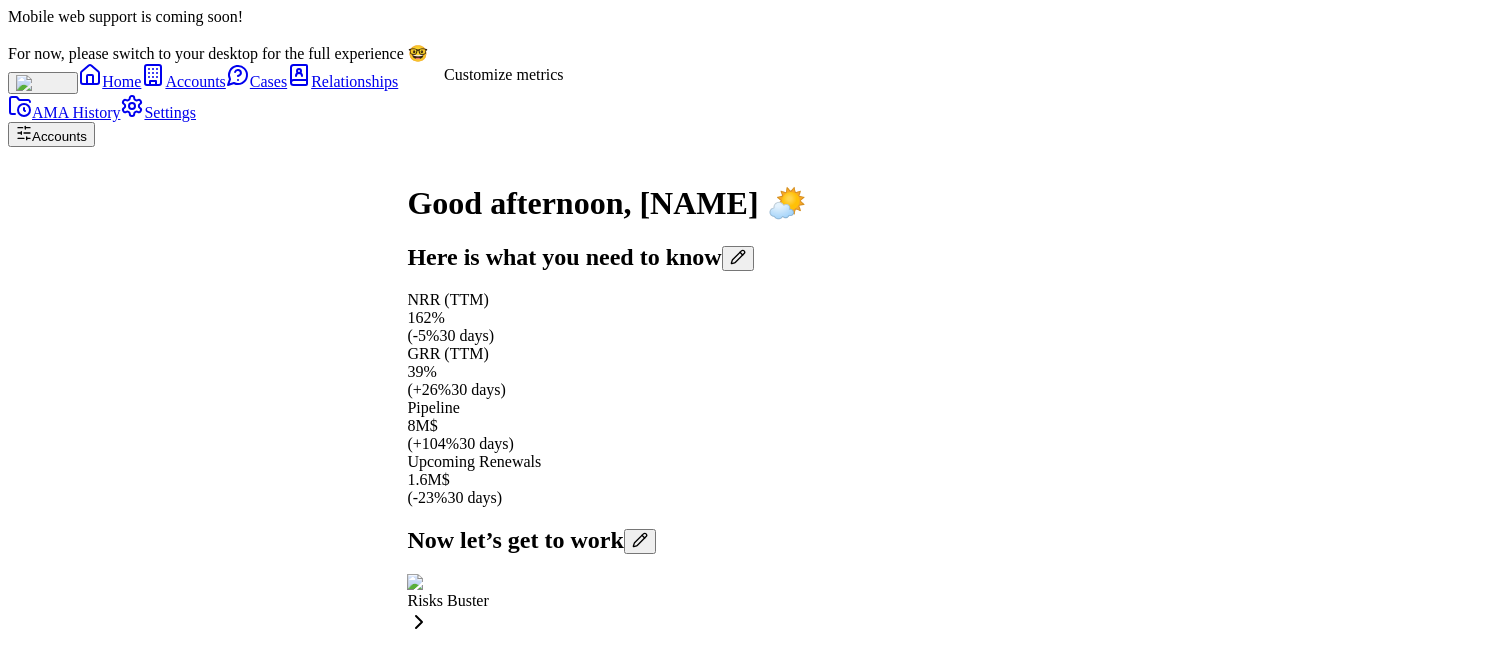 click 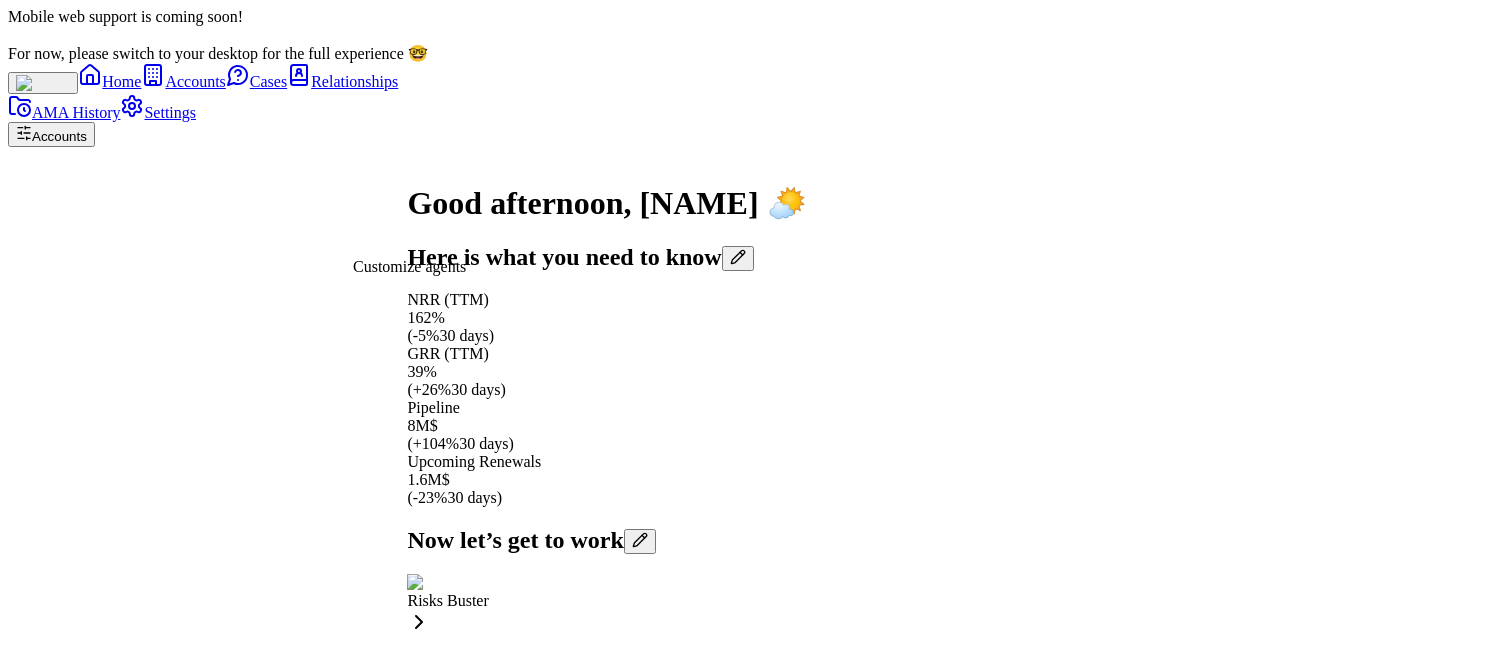click 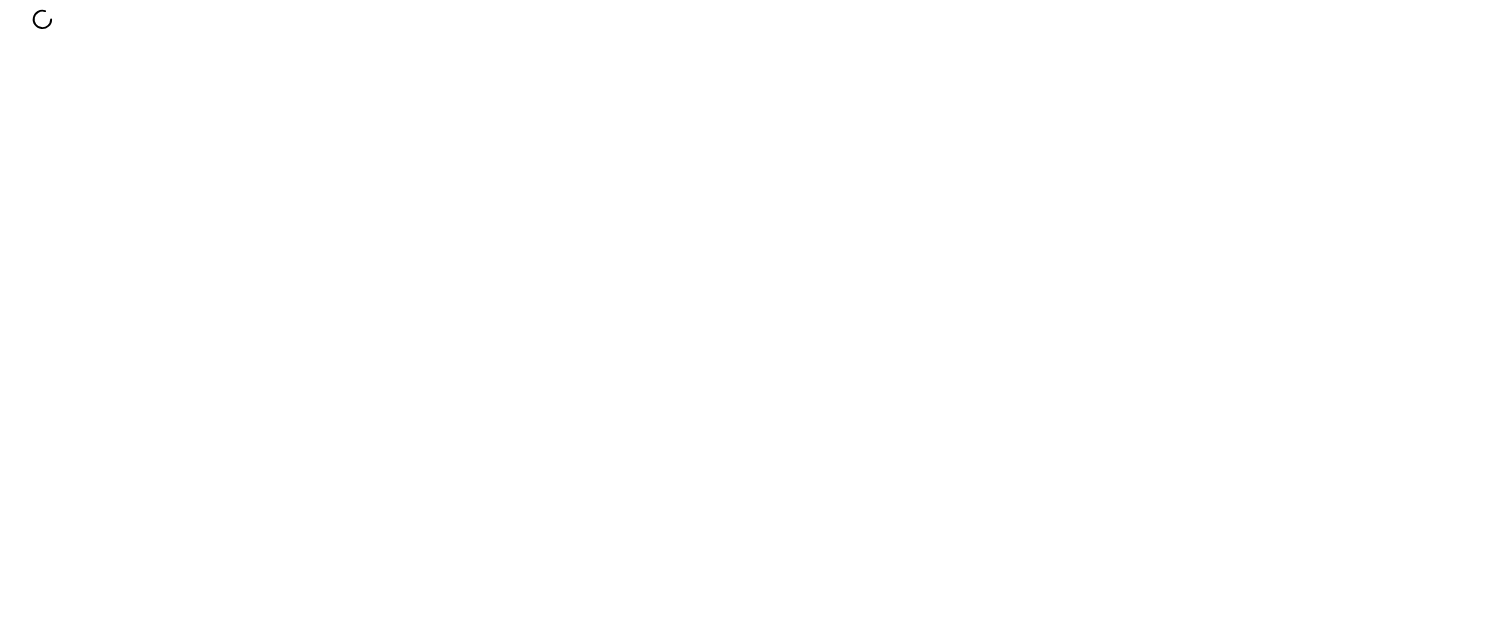 scroll, scrollTop: 0, scrollLeft: 0, axis: both 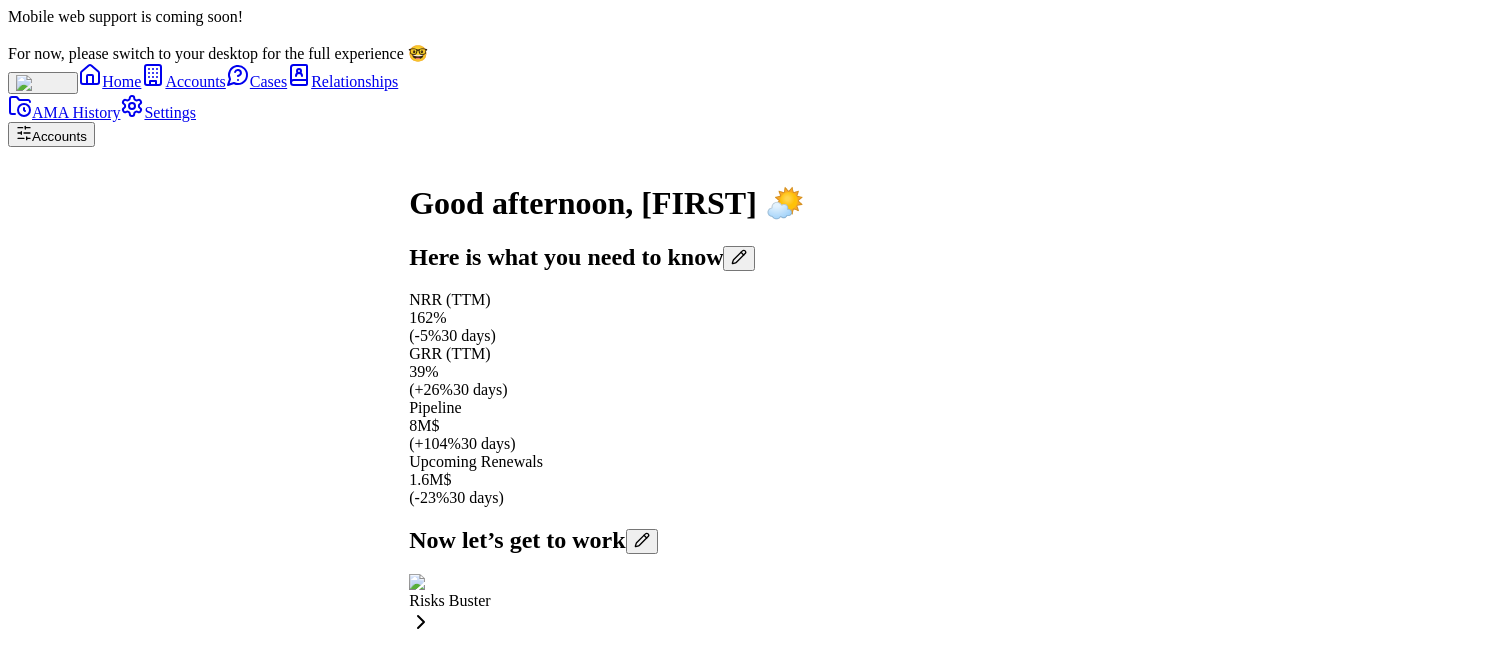 click 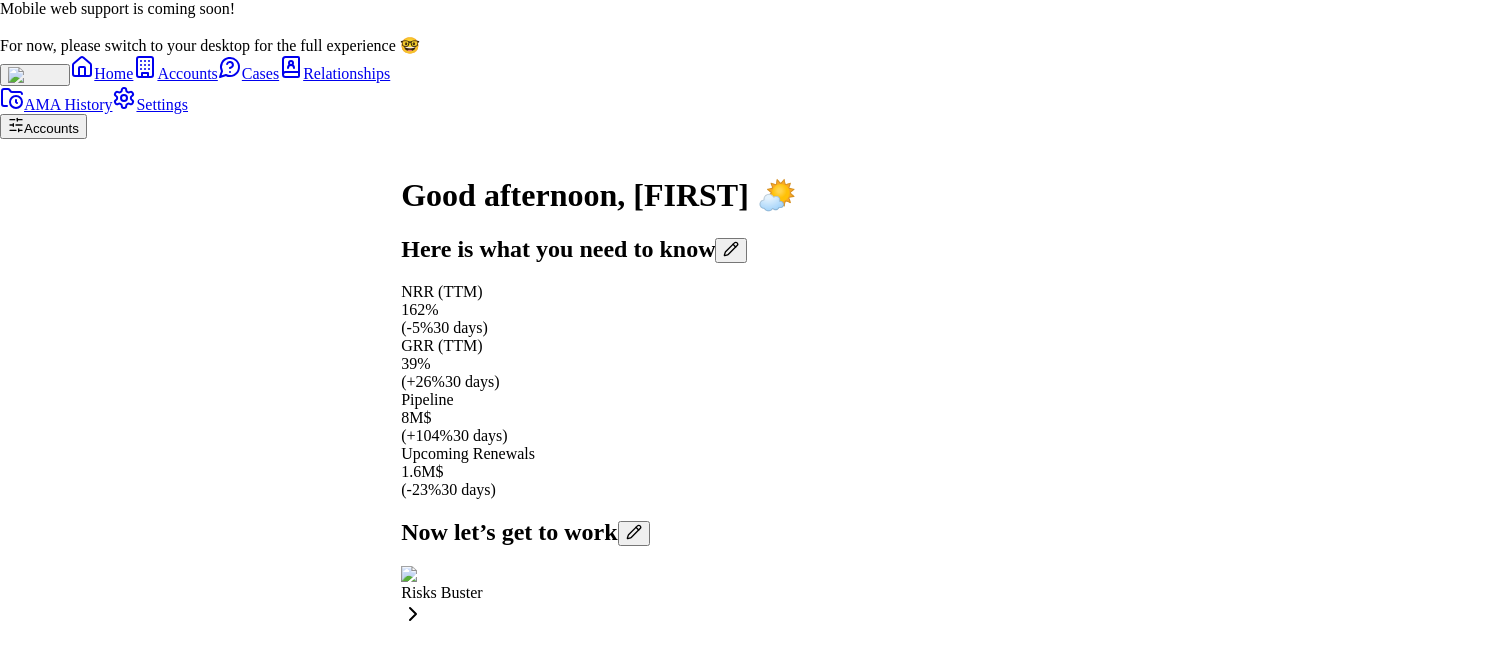 type 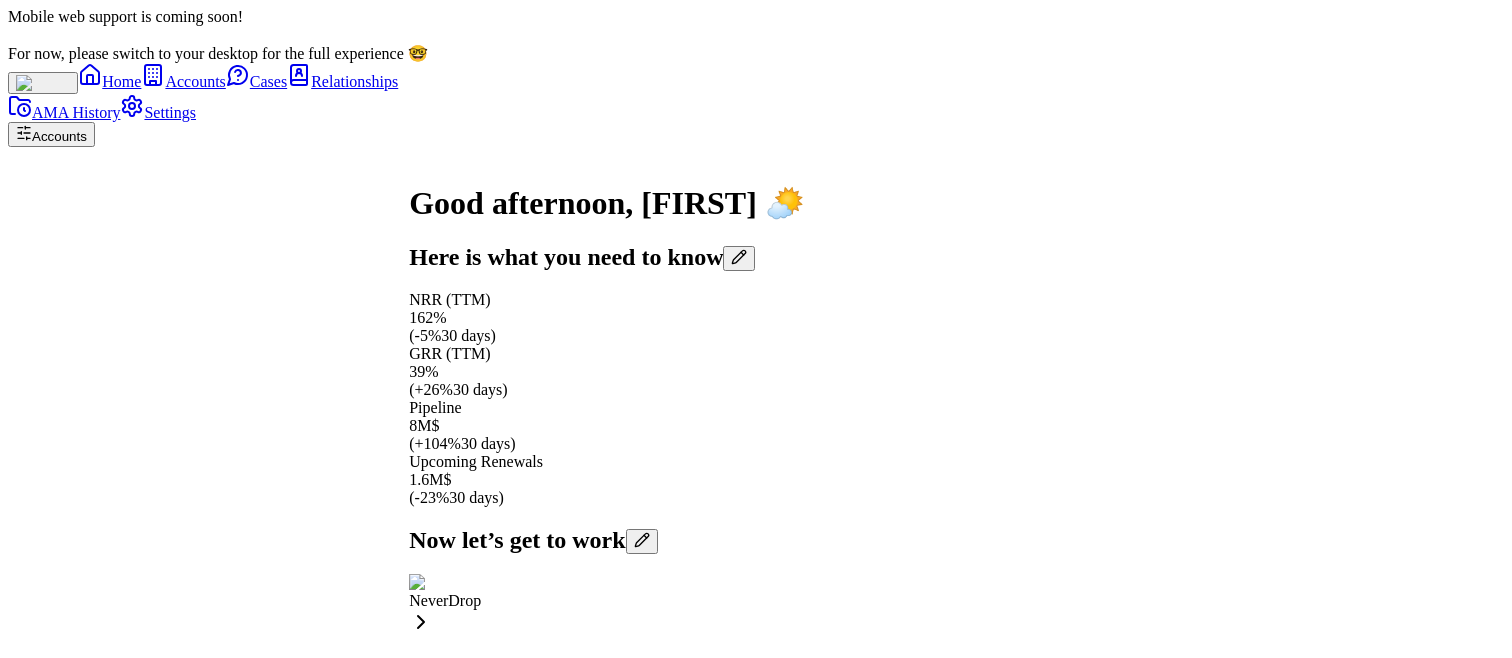 scroll, scrollTop: 0, scrollLeft: 0, axis: both 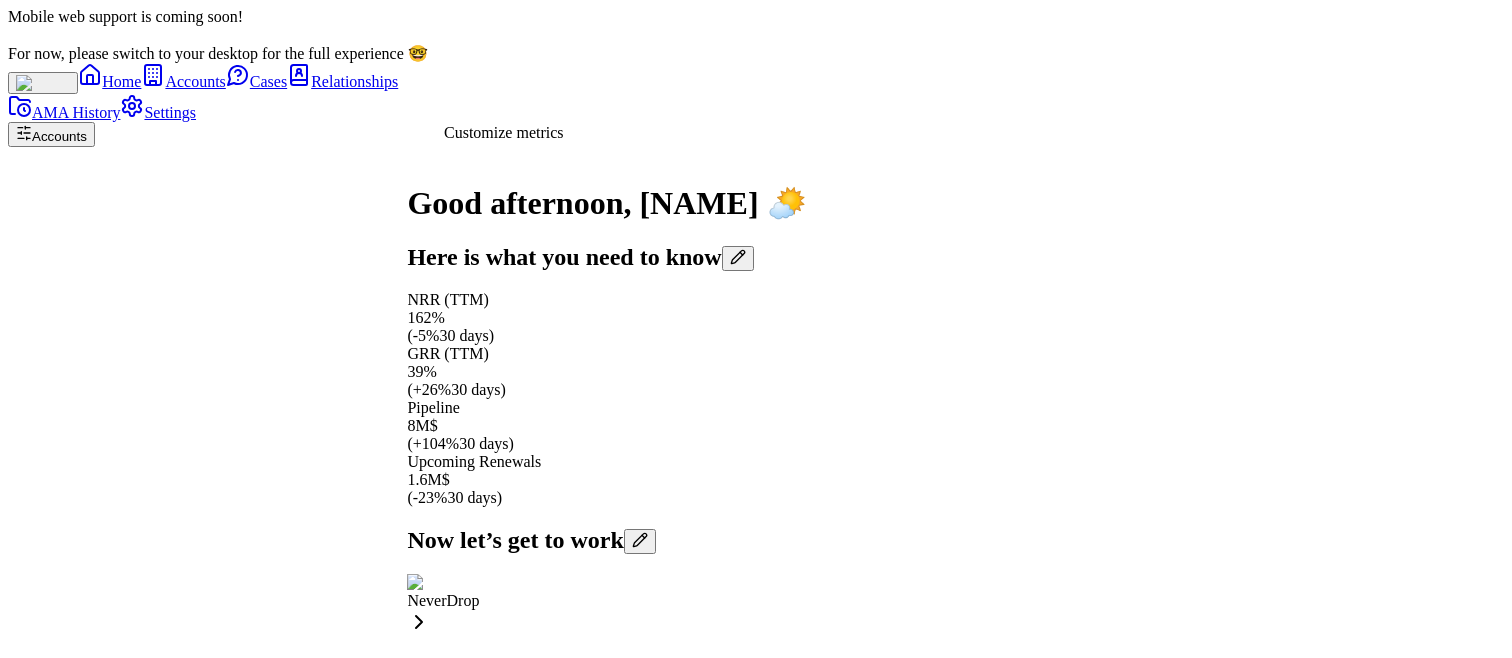 click 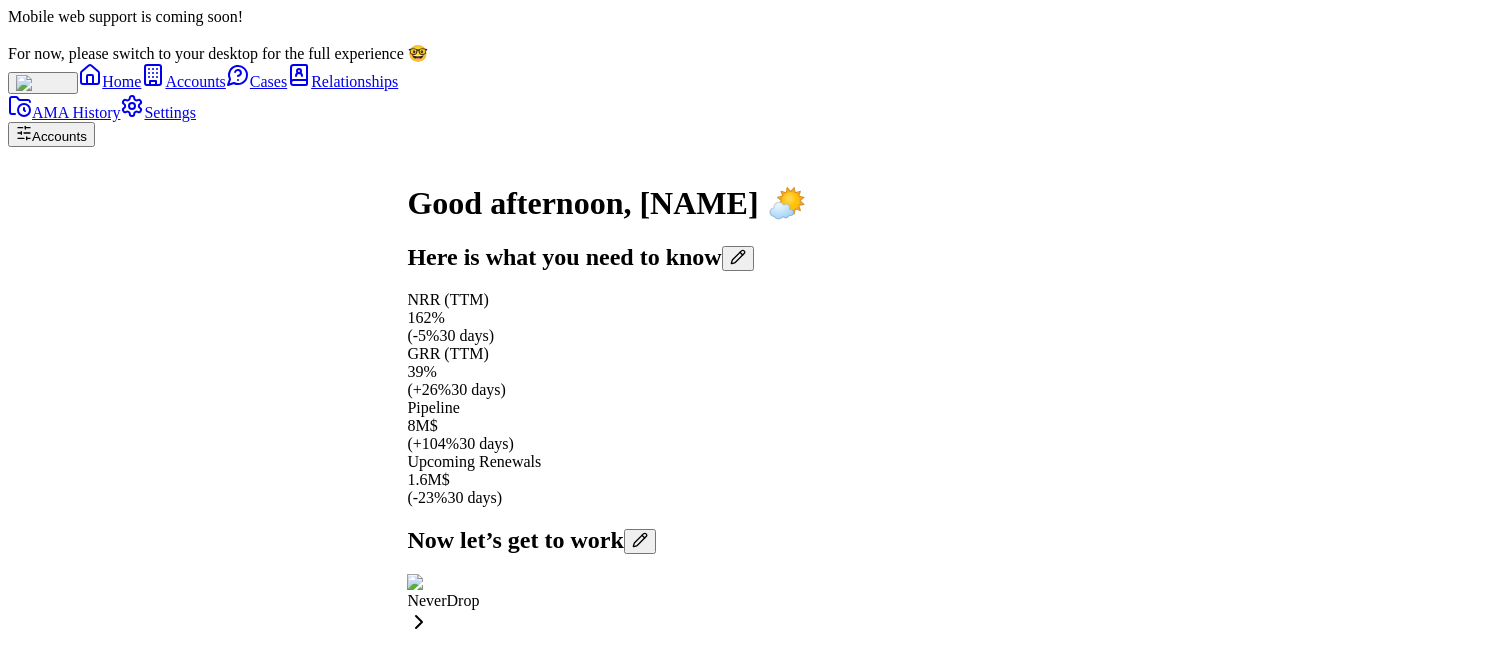 scroll, scrollTop: 0, scrollLeft: 0, axis: both 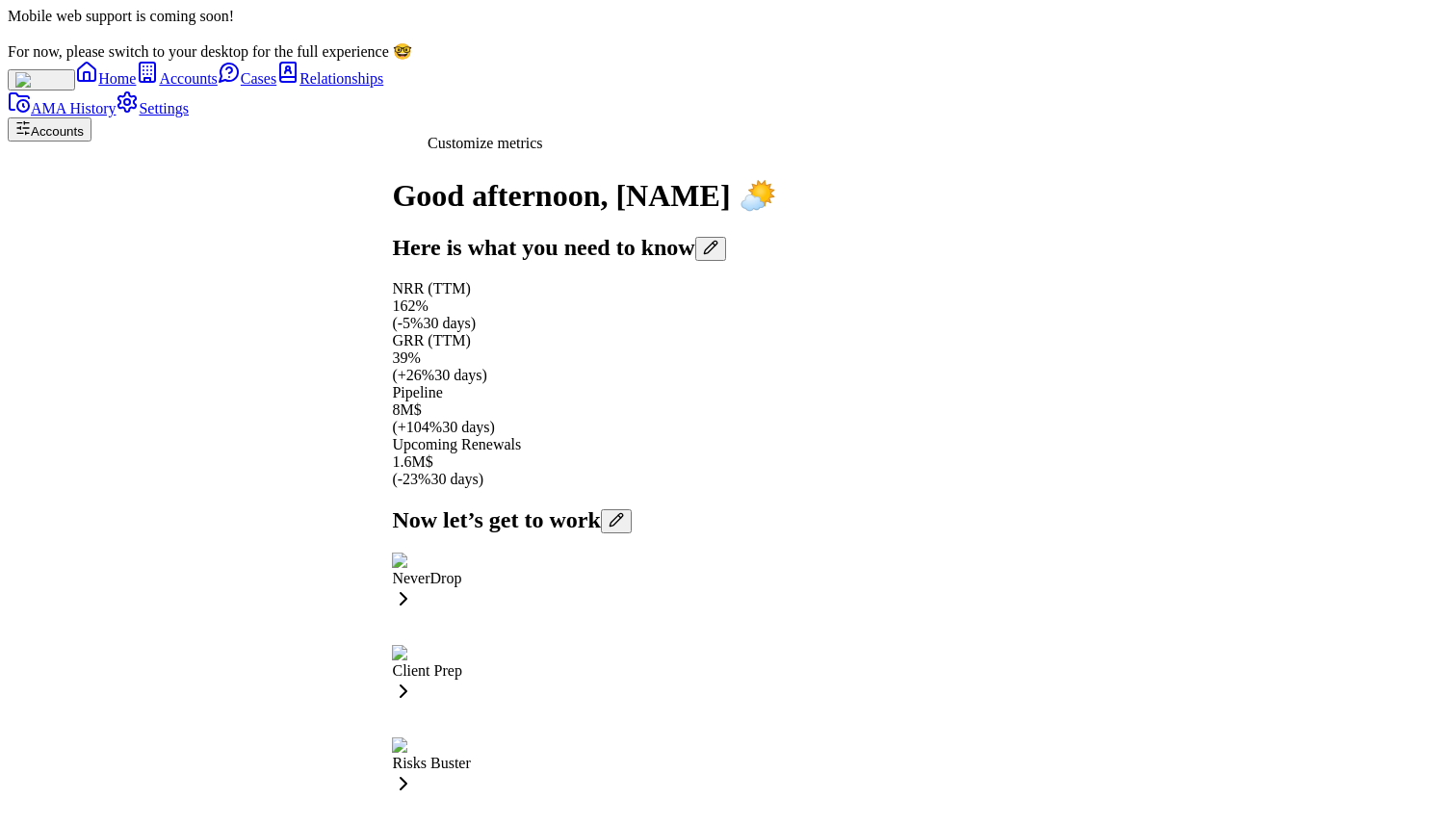 click 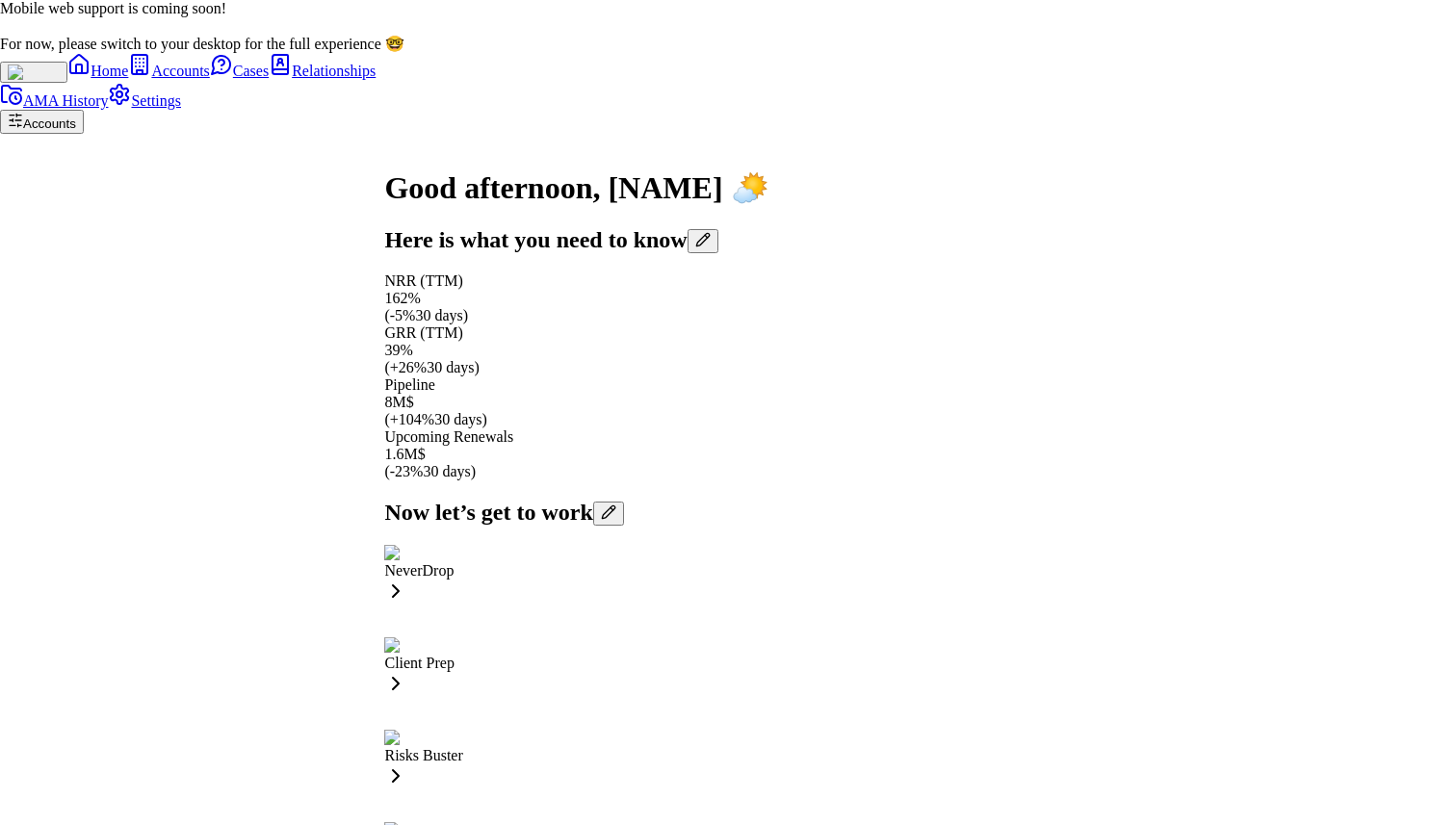 click on "ARR at Risk" at bounding box center (8, 1362) 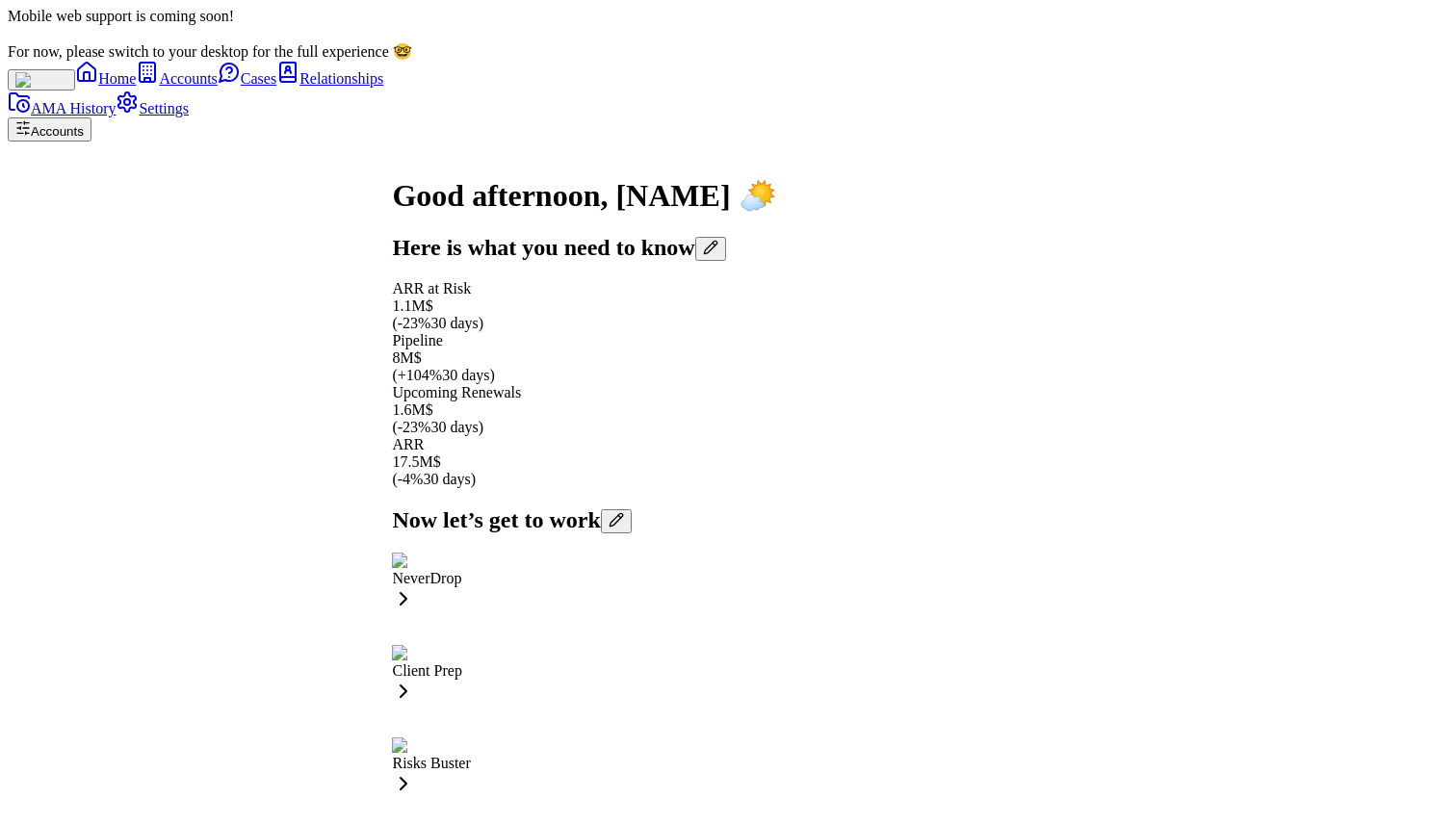 click on "NeverDrop Client Prep Risks Buster Internal Prep Market Intelligence Create Your Own" at bounding box center [584, 817] 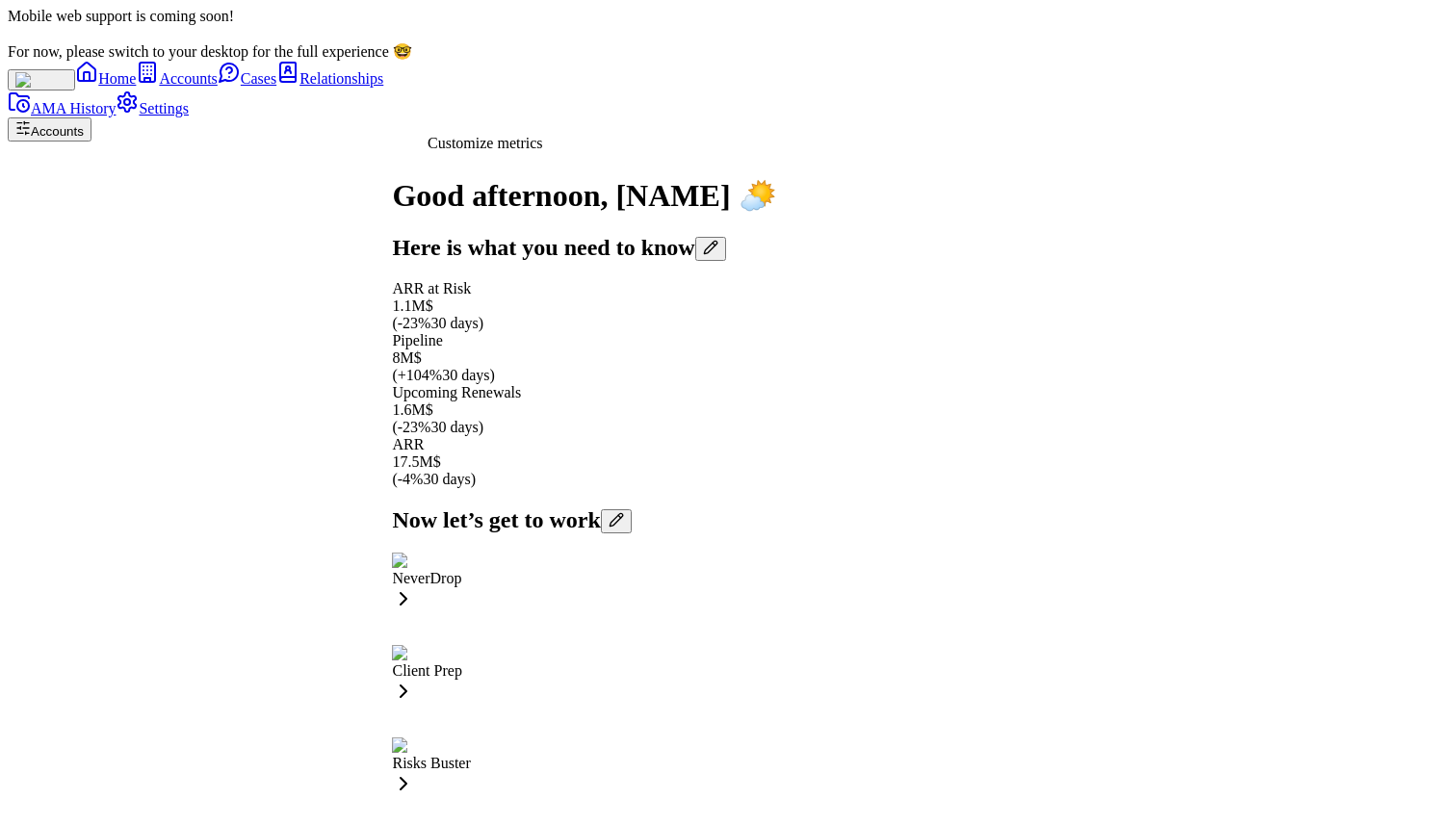 click 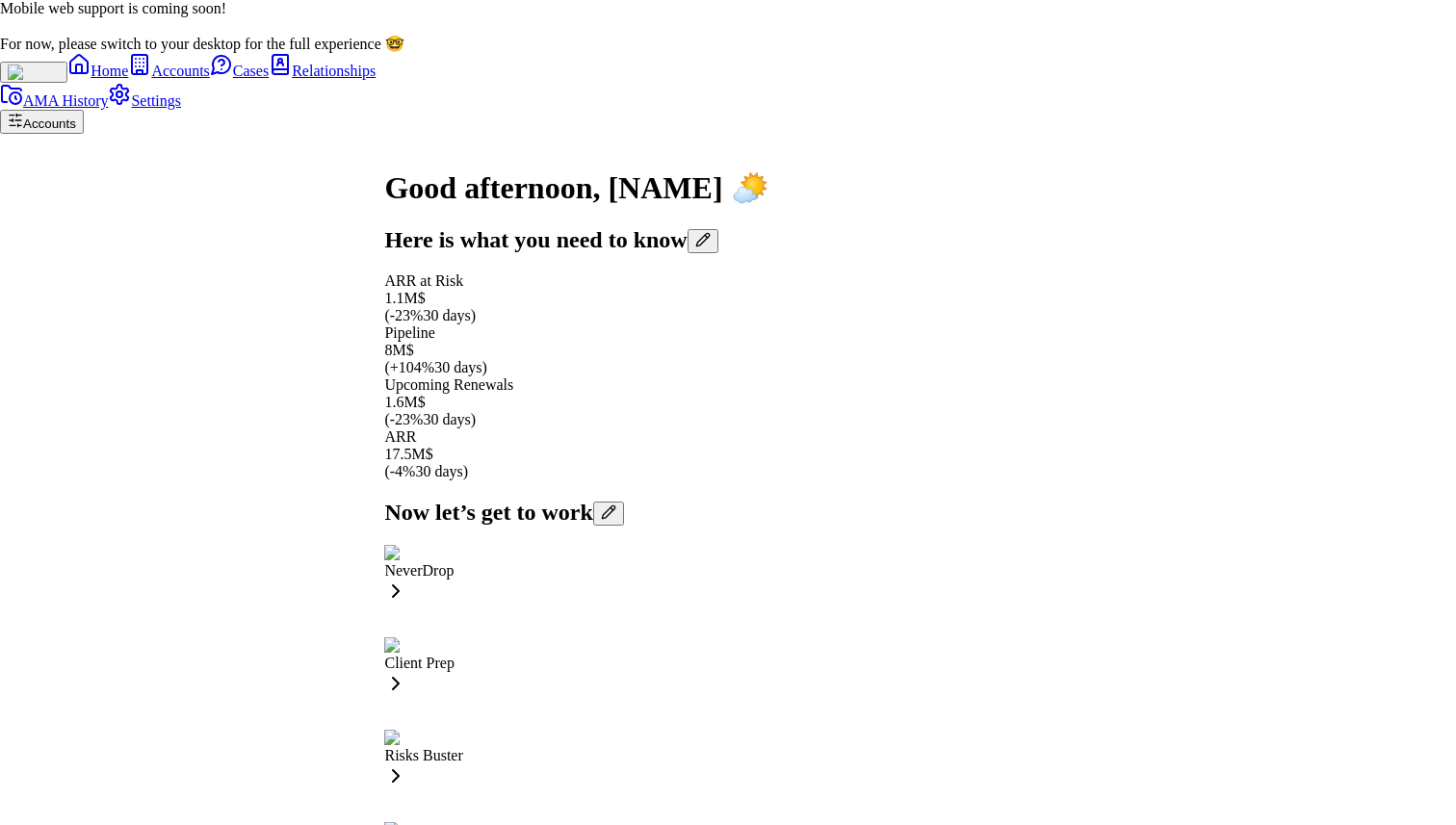 type 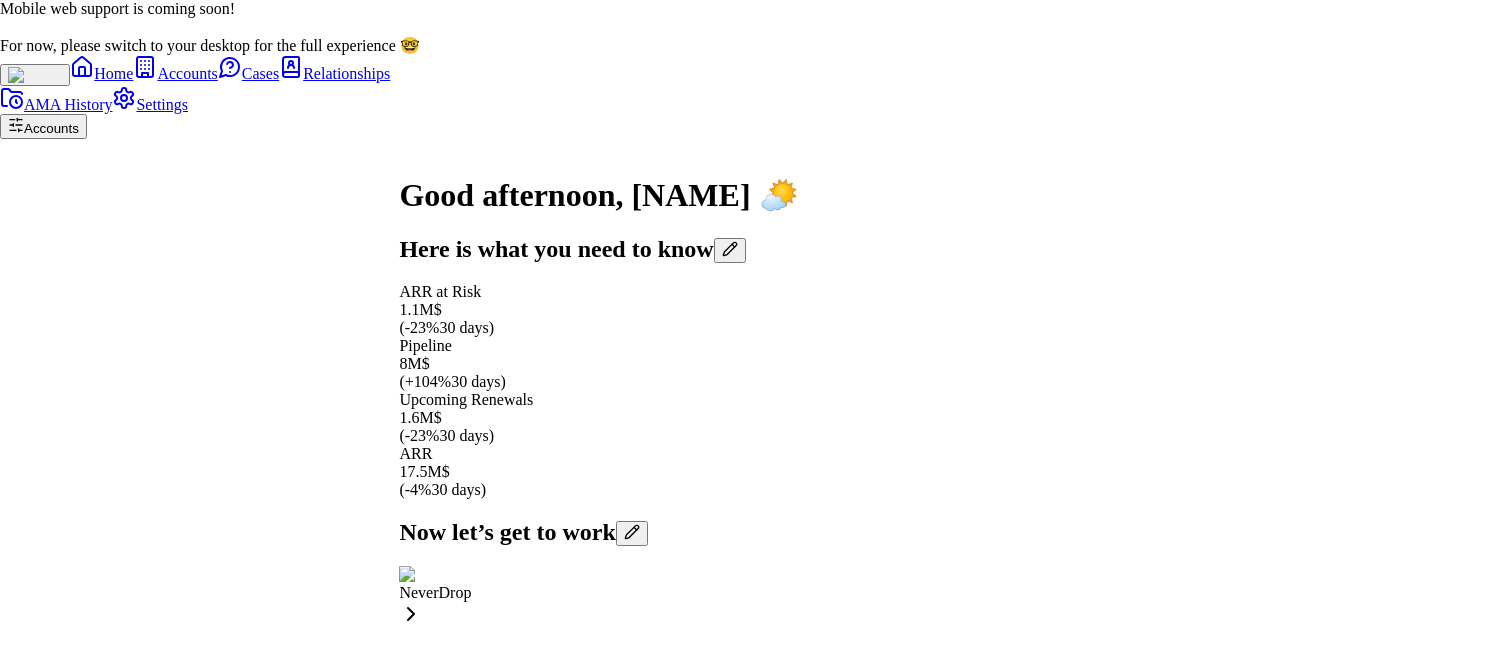 click on "ARR ARR at Risk NRR (TTM) GRR (TTM) Pipeline Upcoming Renewals" at bounding box center (756, 1501) 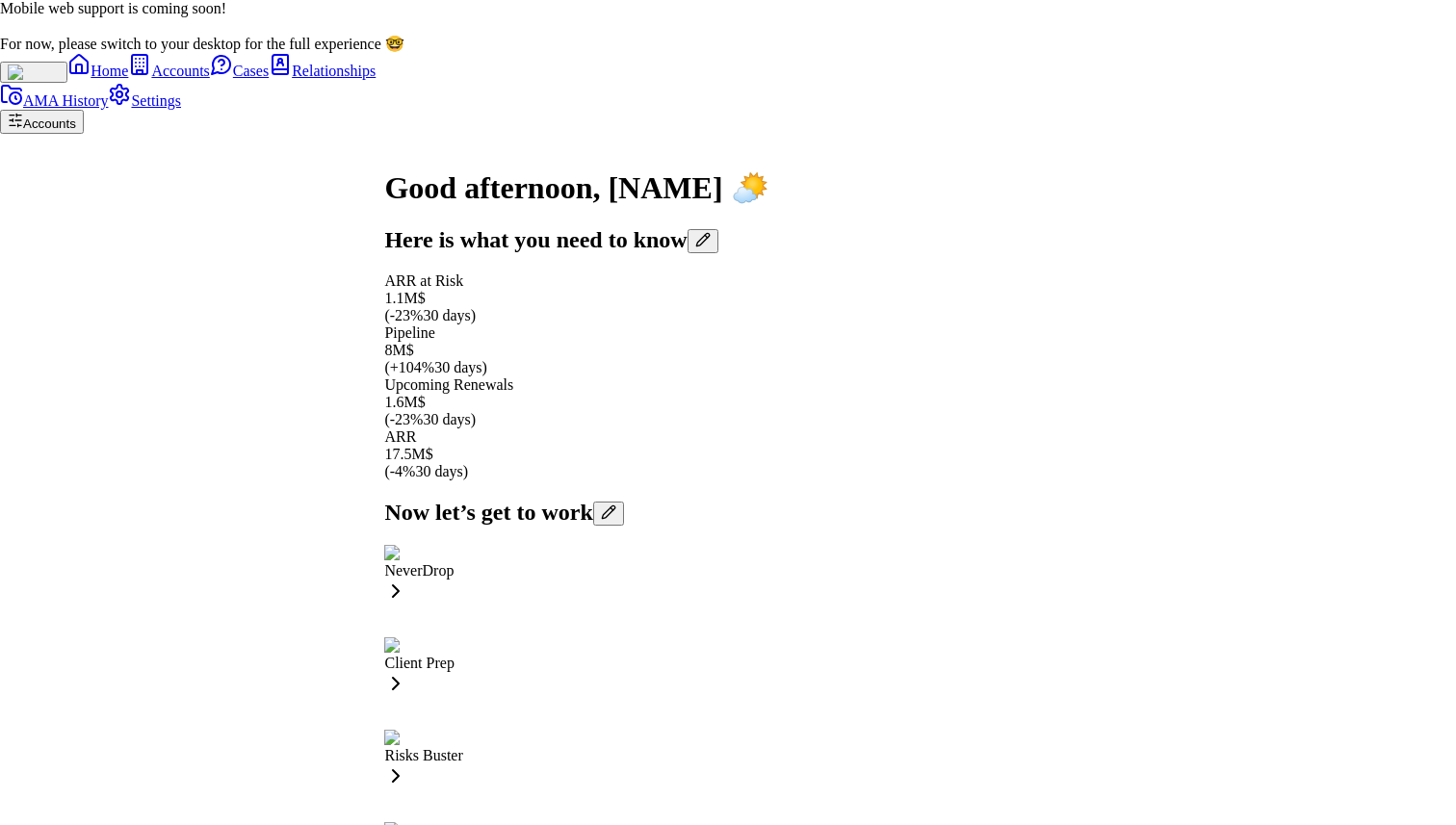 click on "NRR (TTM)" at bounding box center (8, 1408) 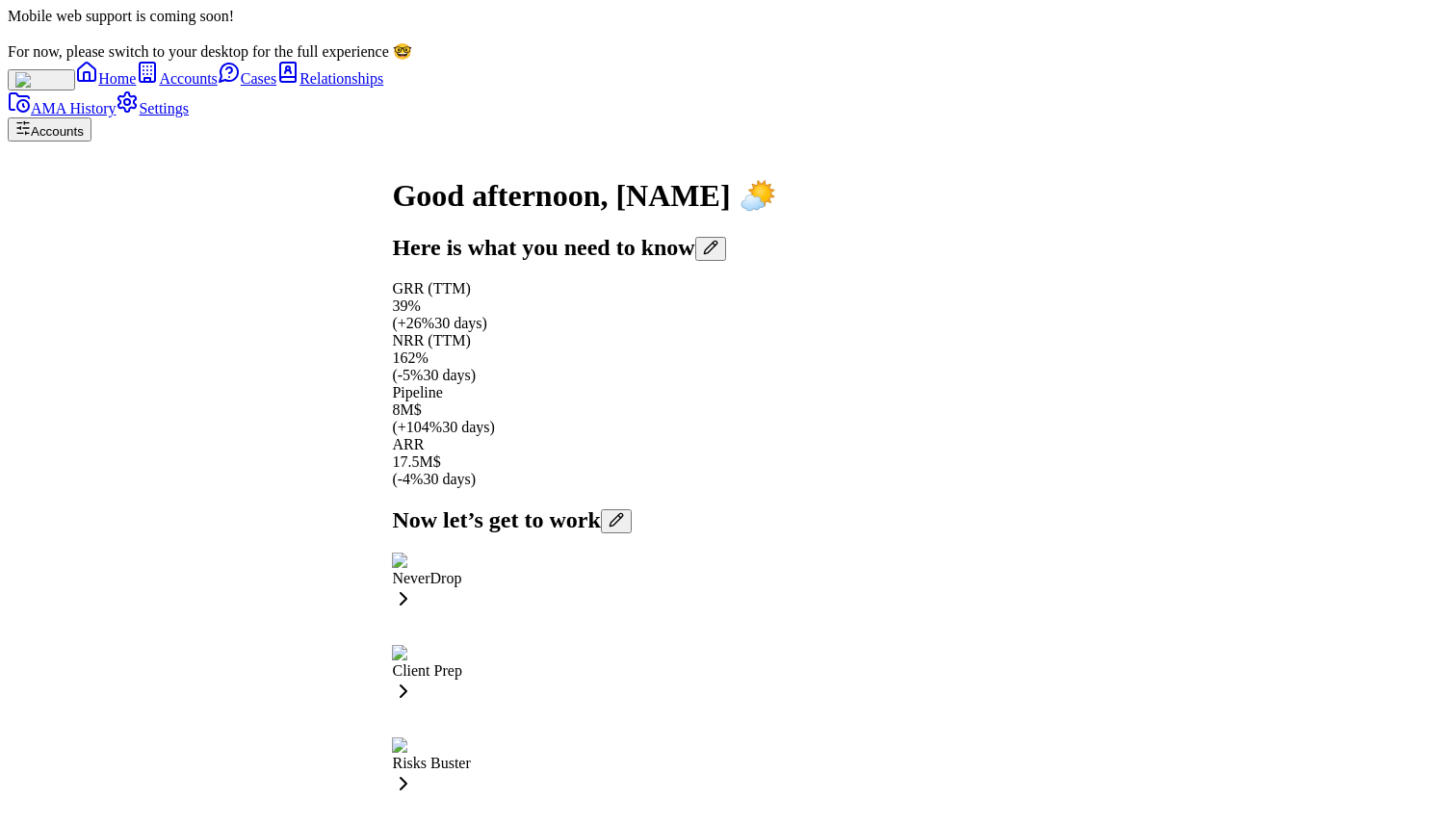 click on "Good afternoon , adriana   🌤️ Here is what you need to know GRR (TTM) 39% ( +26%  30 days) NRR (TTM) 162% ( -5%  30 days) Pipeline 8M$ ( +104%  30 days) ARR 17.5M$ ( -4%  30 days) Now let’s get to work NeverDrop Client Prep Risks Buster Internal Prep Market Intelligence Create Your Own" at bounding box center [584, 629] 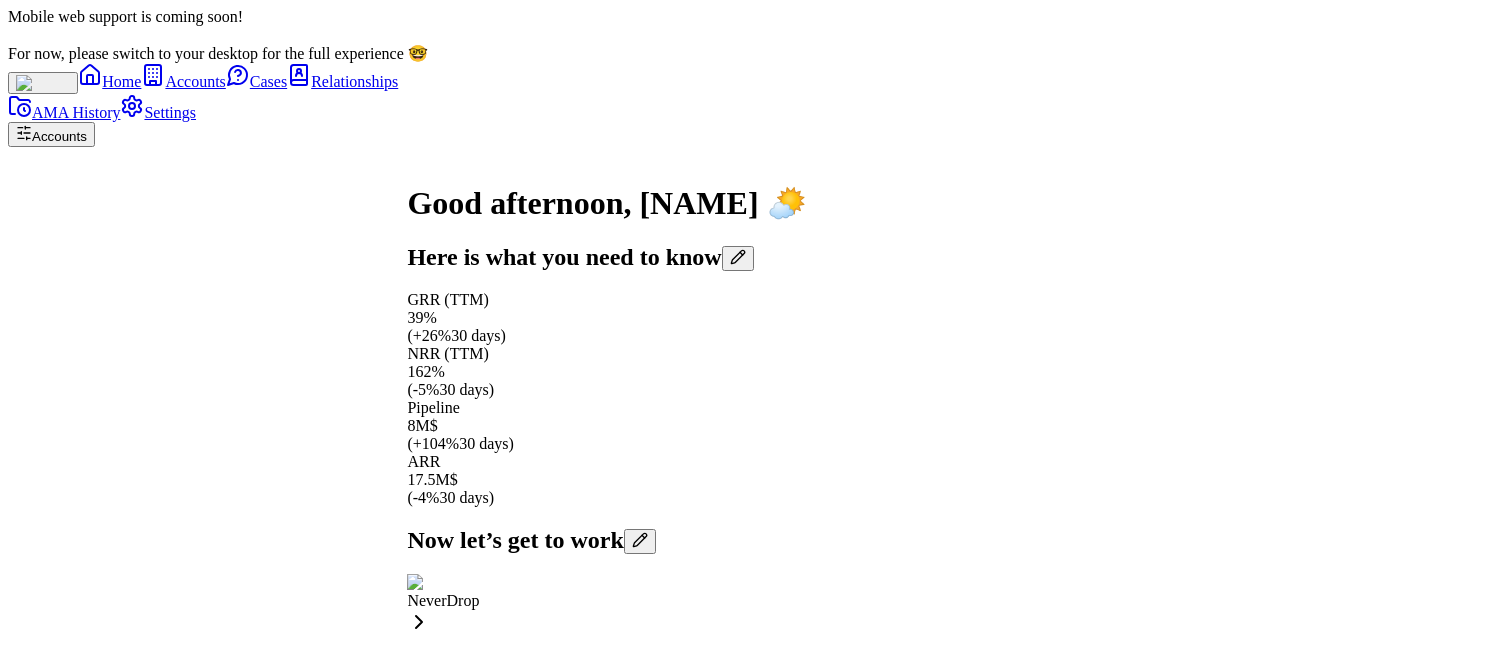 scroll, scrollTop: -194, scrollLeft: 0, axis: vertical 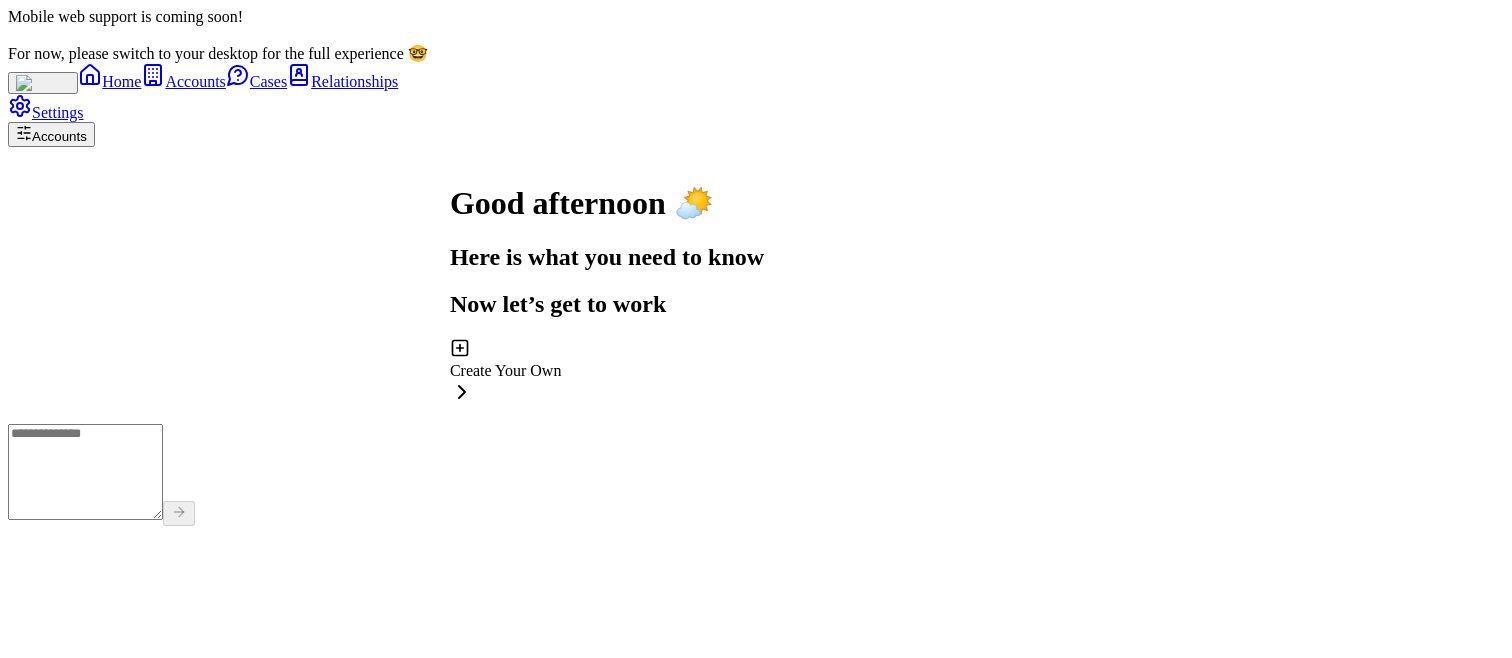 click at bounding box center [85, 472] 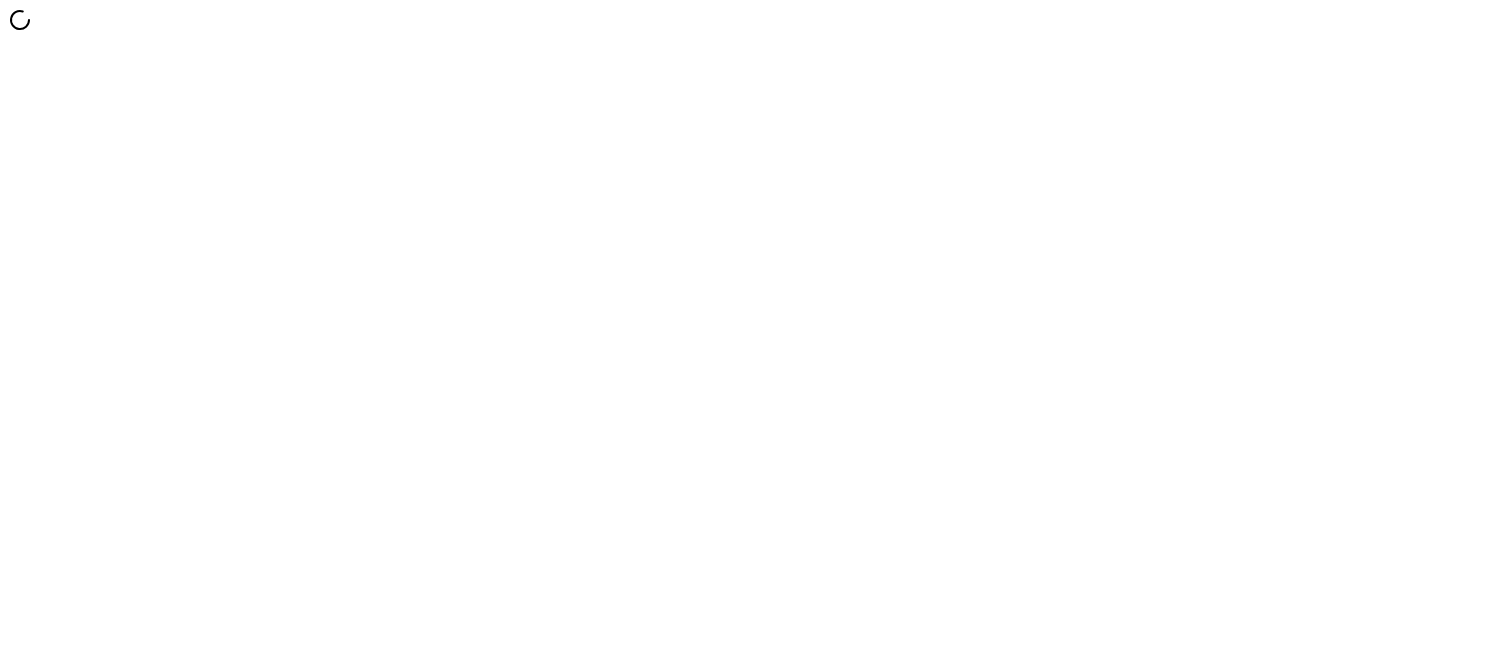 scroll, scrollTop: 0, scrollLeft: 0, axis: both 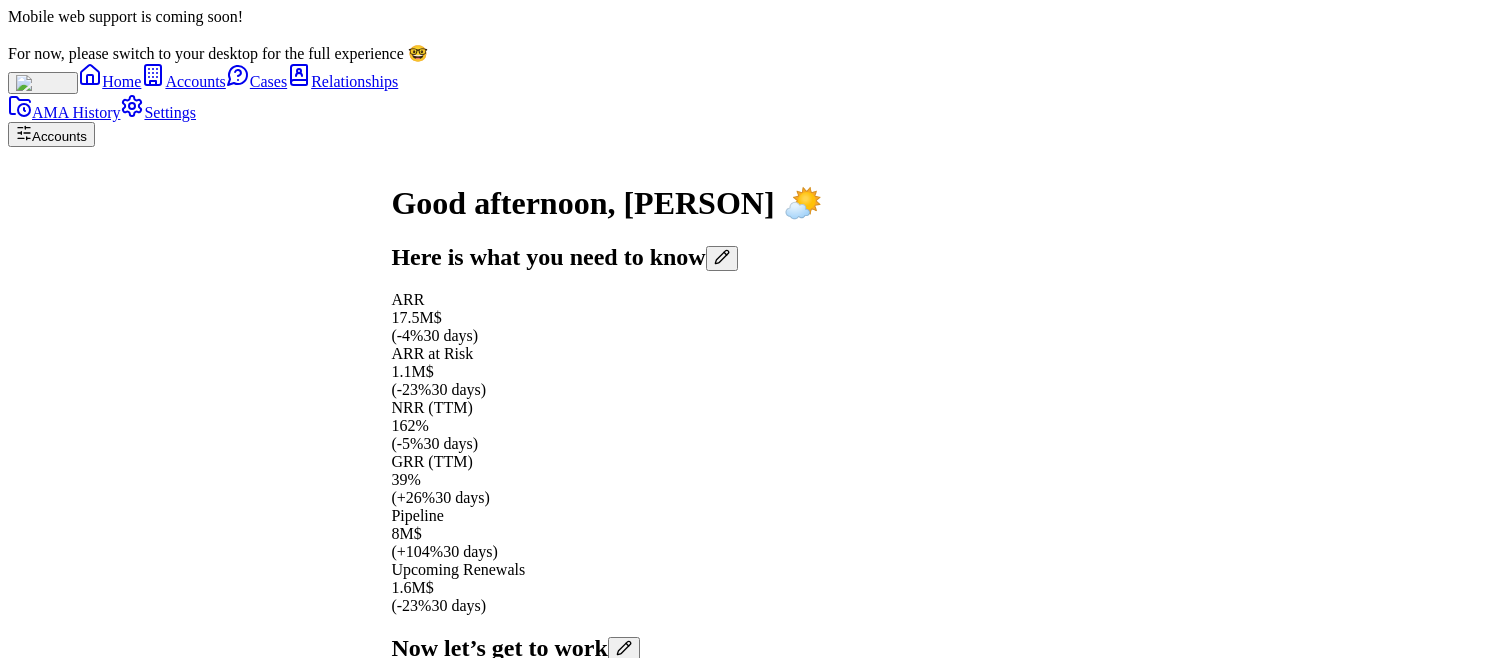 click at bounding box center (85, 1488) 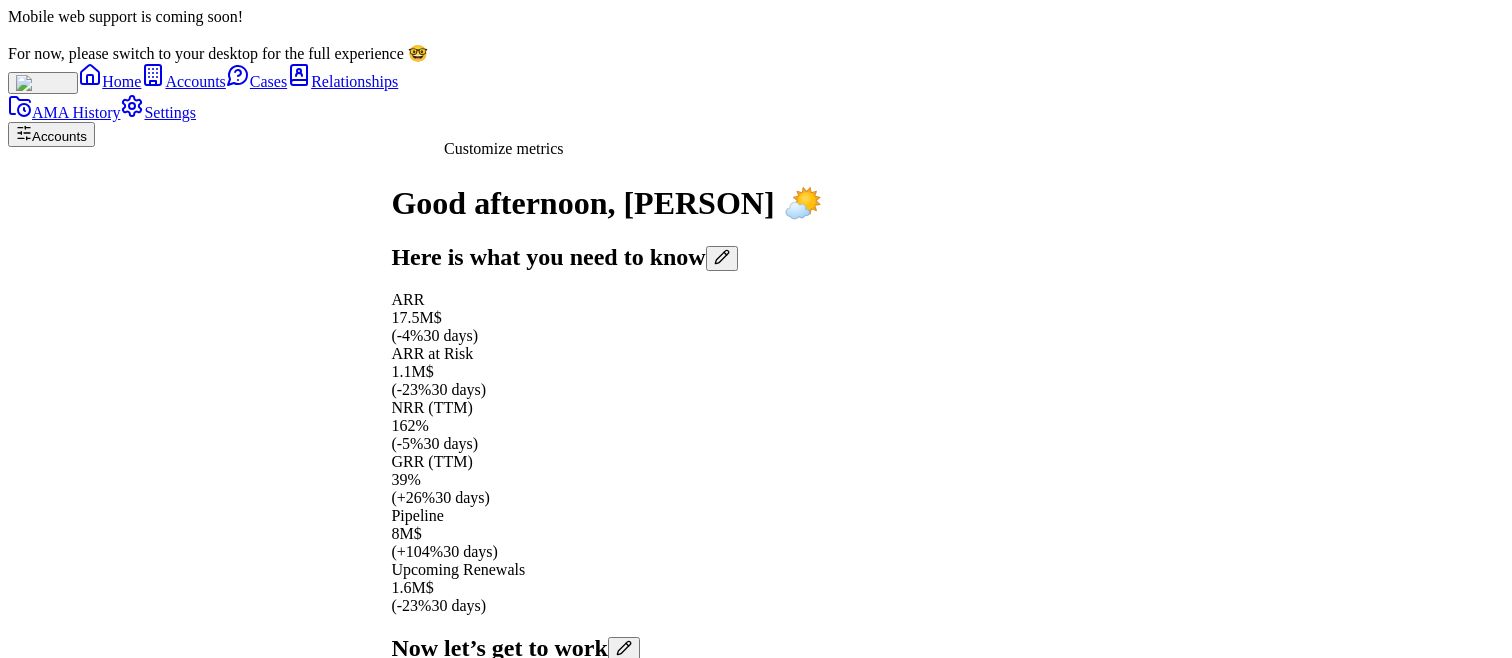 click 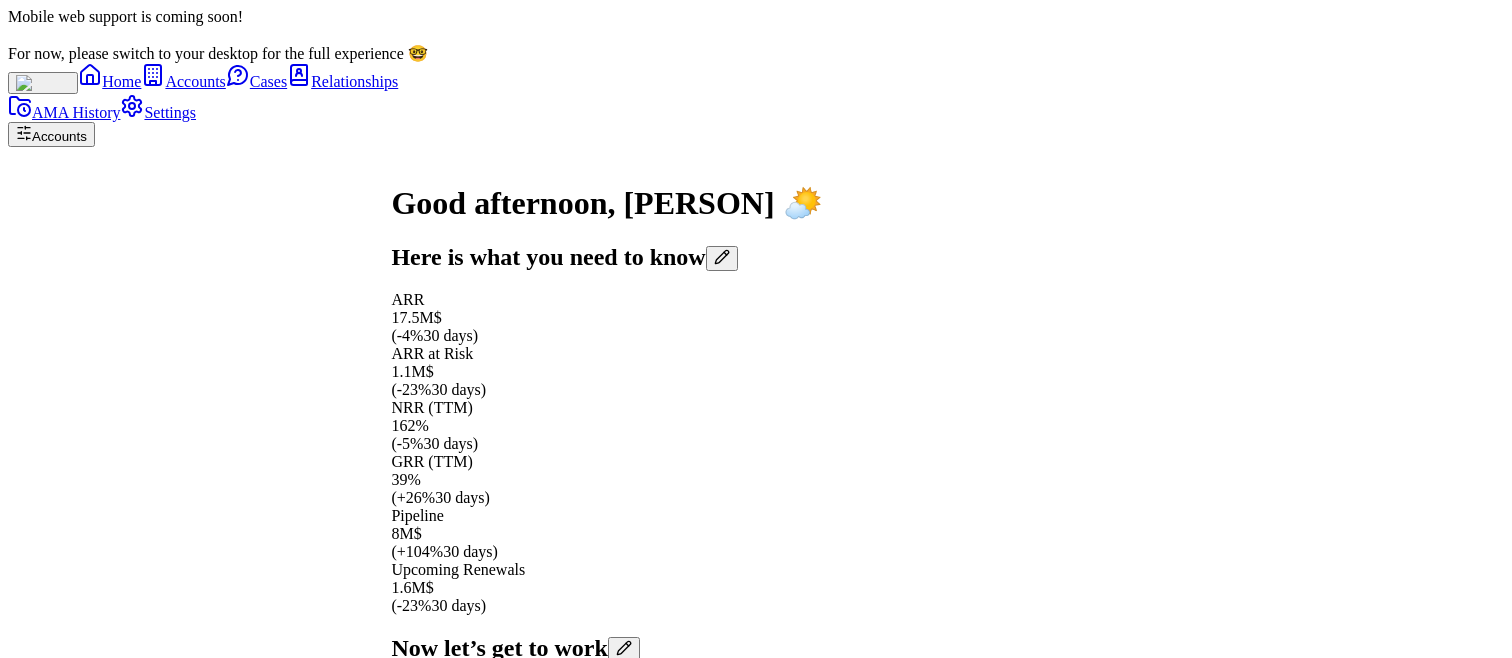 scroll, scrollTop: -1481, scrollLeft: 0, axis: vertical 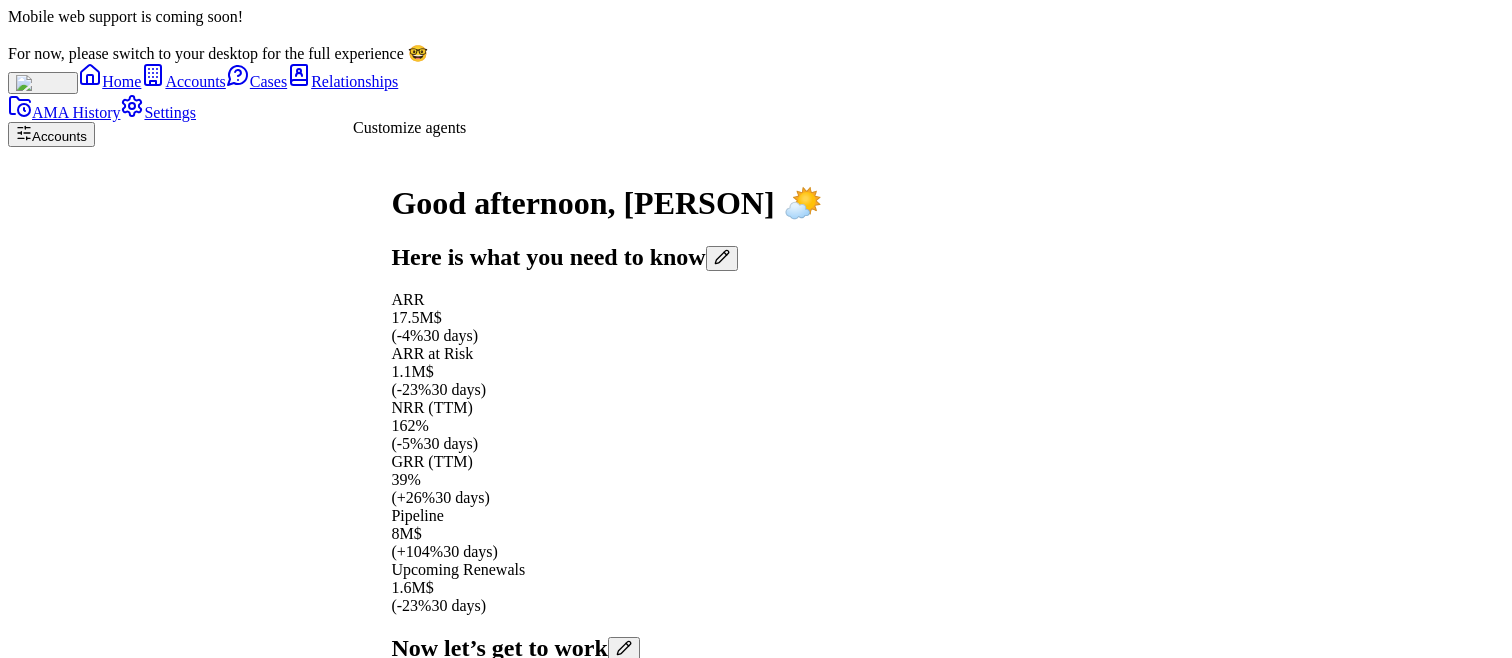 click 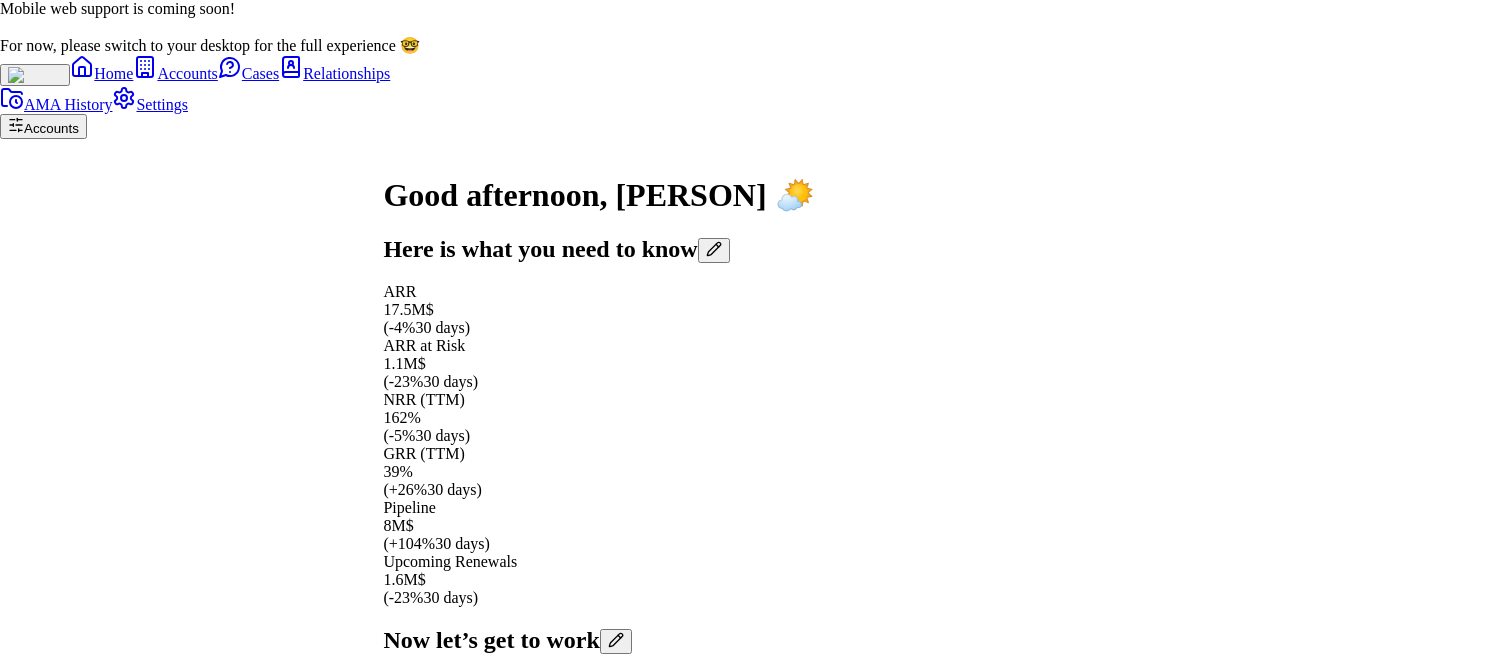 type 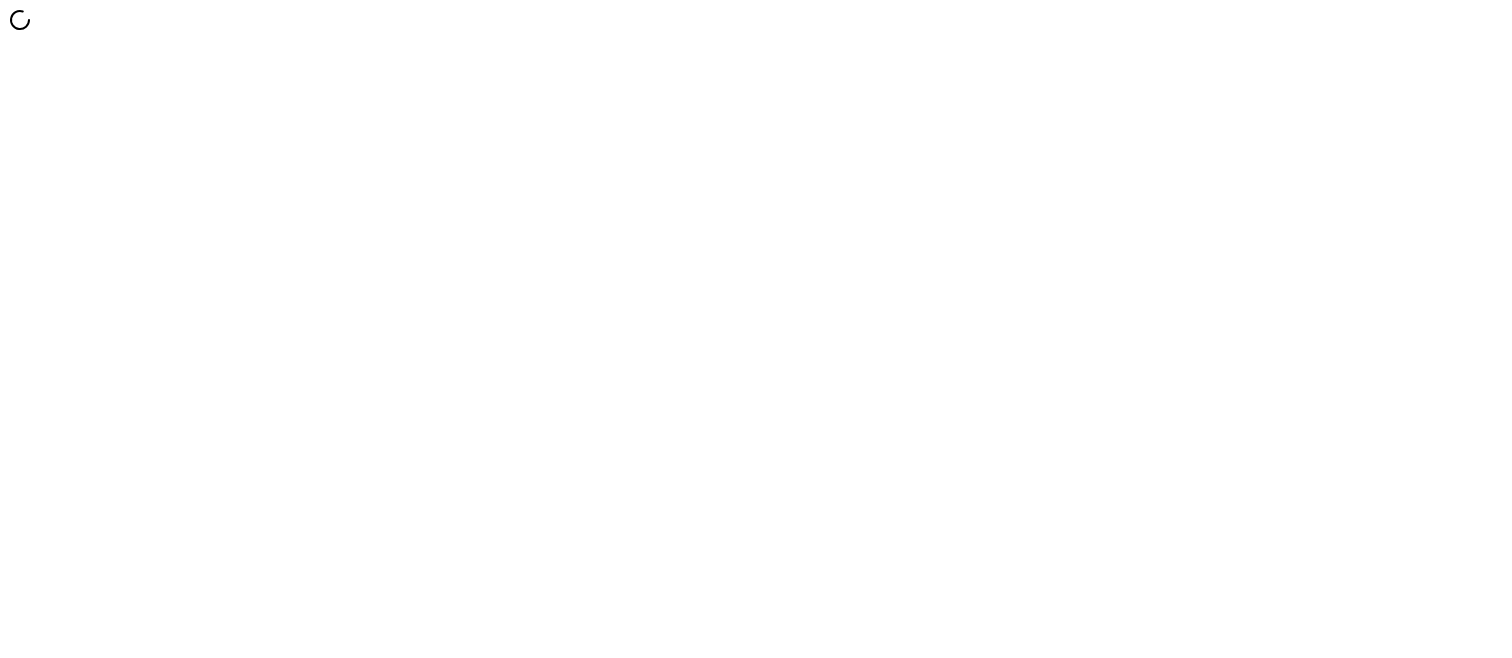 scroll, scrollTop: 0, scrollLeft: 0, axis: both 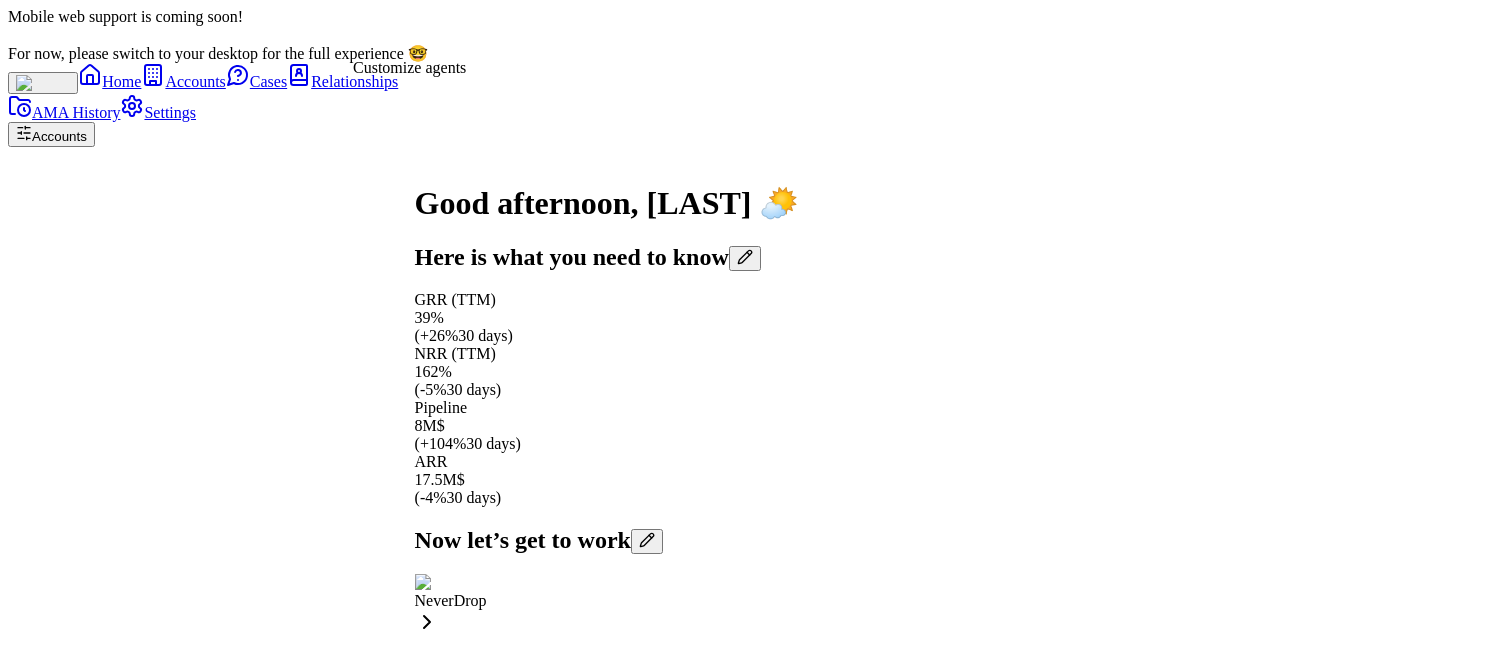 click 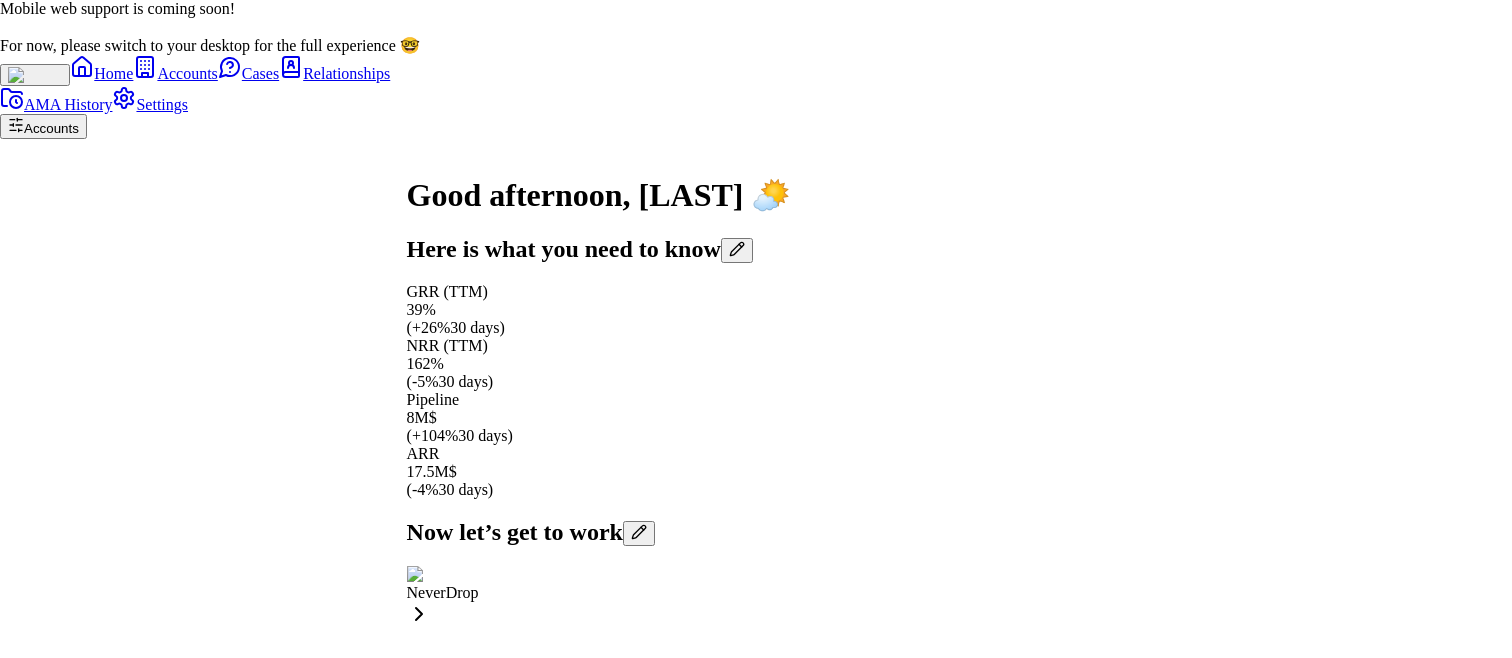 type 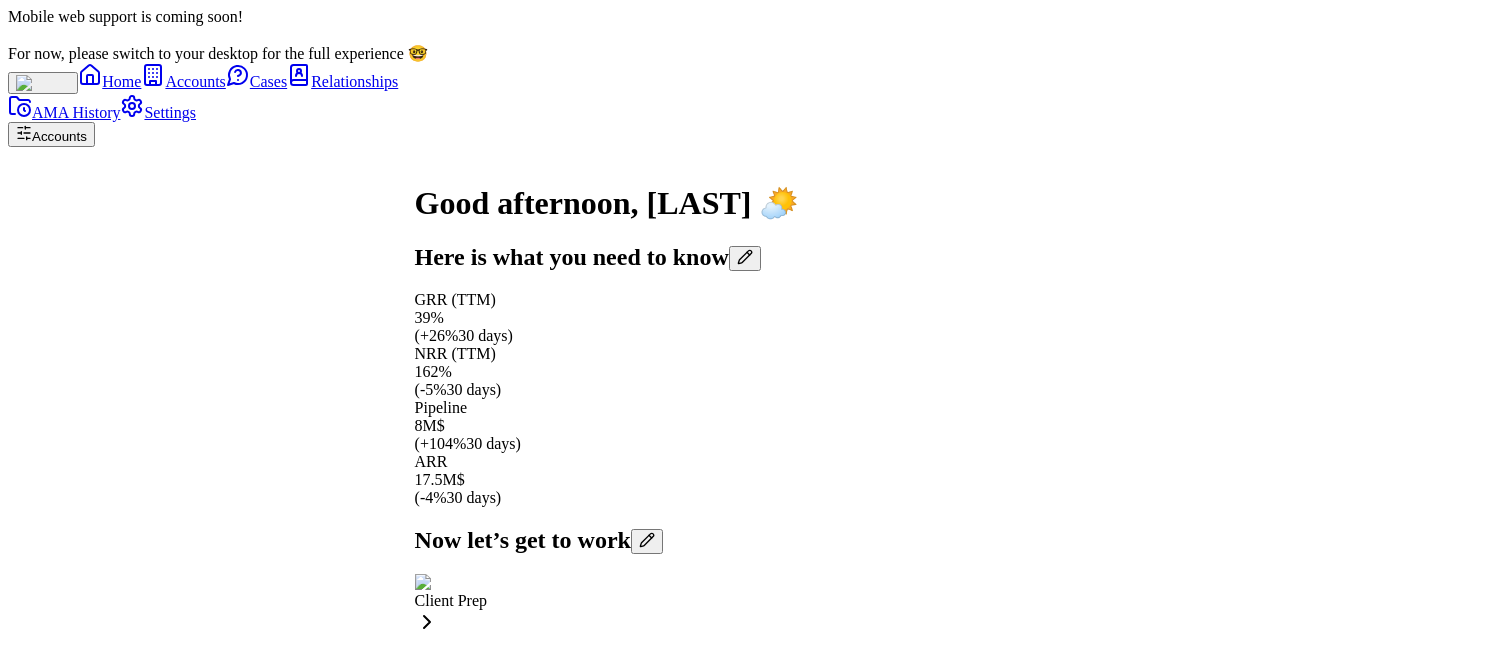 click on "test Global Communications Analysis
Grouped by recurring issue/theme, with a short breakdown for each account and direct links to the most relevant communications:
1. Technical Blockers and Performance Issues
Many accounts are facing critical technical challenges, often impacting production or expansion.
Morgan Stanley is experiencing  stability and query performance issues  and  complex upgrade blockers .
Compare the Market escalated  Voicebox performance and usability problems  and  graph latency .
nbn Australia is dealing with  data sync issues and cluster instability  and  performance degradation .
Bosch reported  SPARQL query regressions  and  feature support gaps .
John Deere faces  environment stability and authentication issues  and  critical demo blockers .
2. Renewal, Pricing, and Contract Friction
Pricing increases, contract structure, and renewal negotiations are a recurring source of tension.
LGT is unhappy with a  45-51% price increase  and  .
and  .
." at bounding box center (607, 1900) 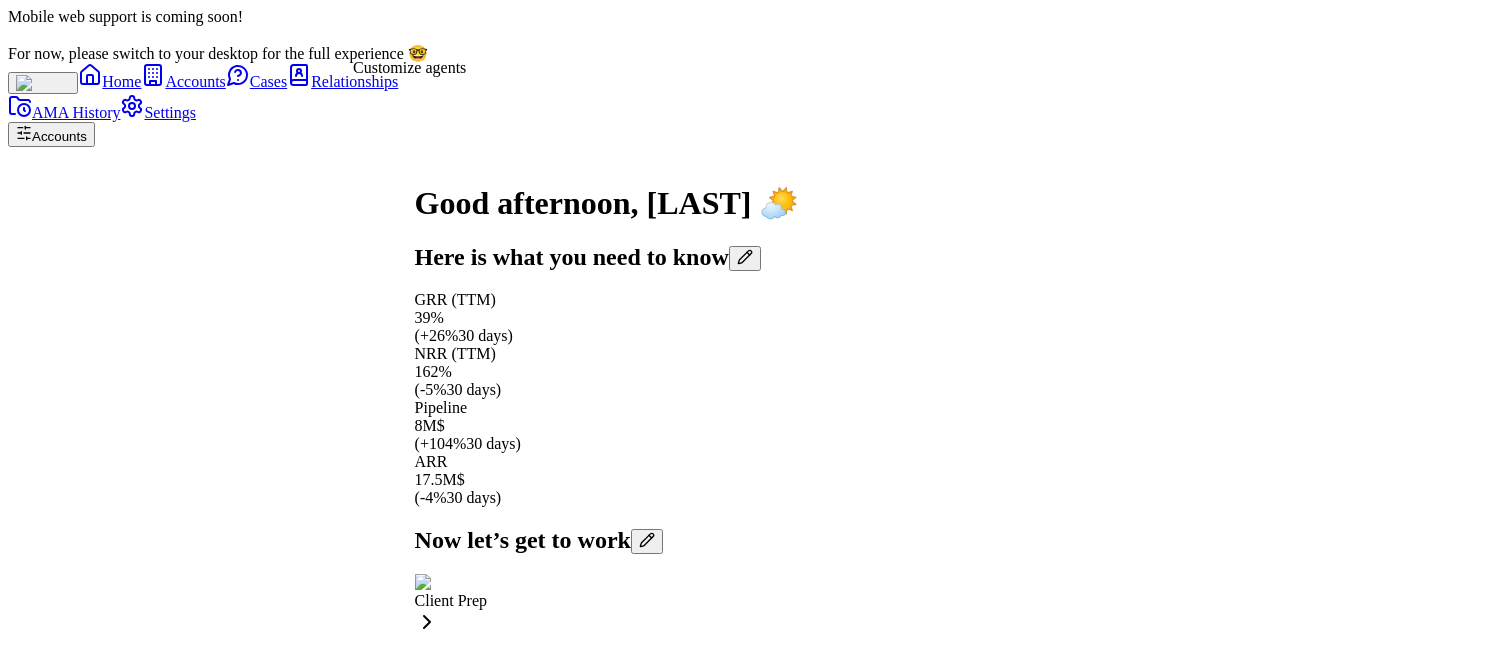 click 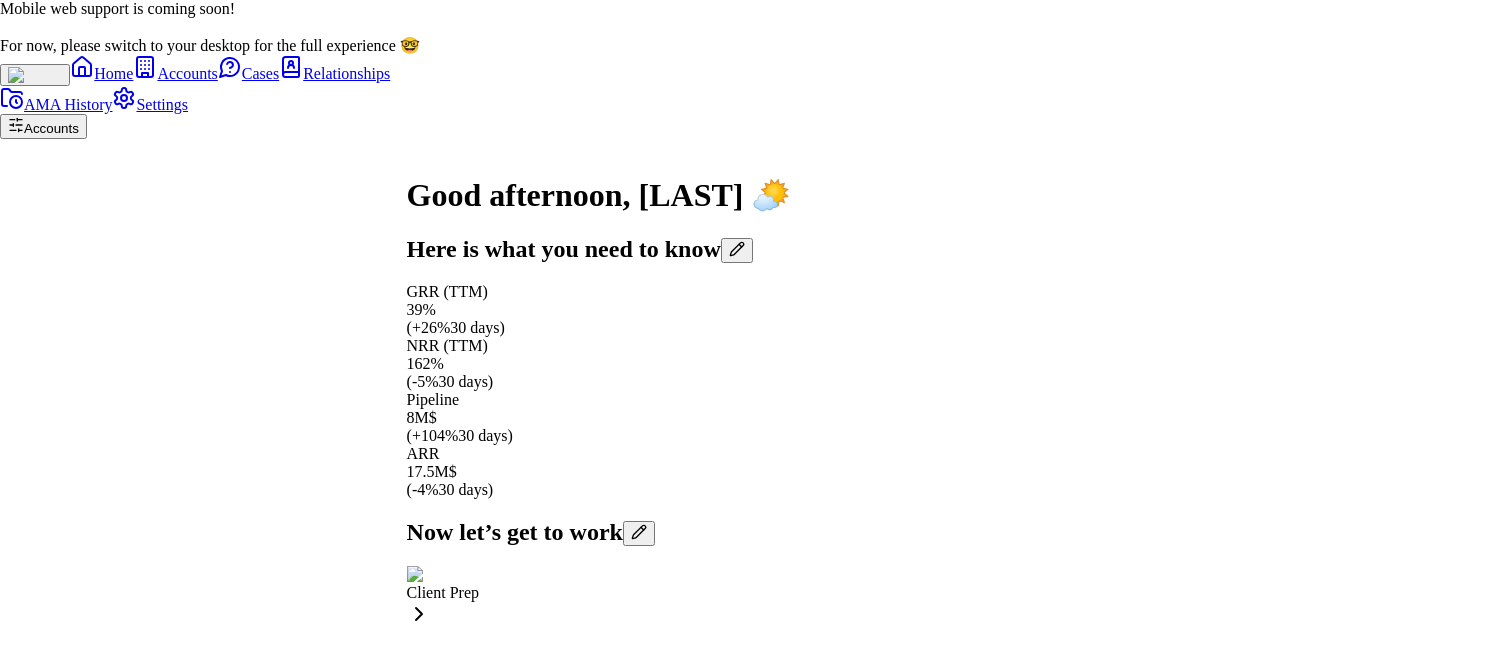 type 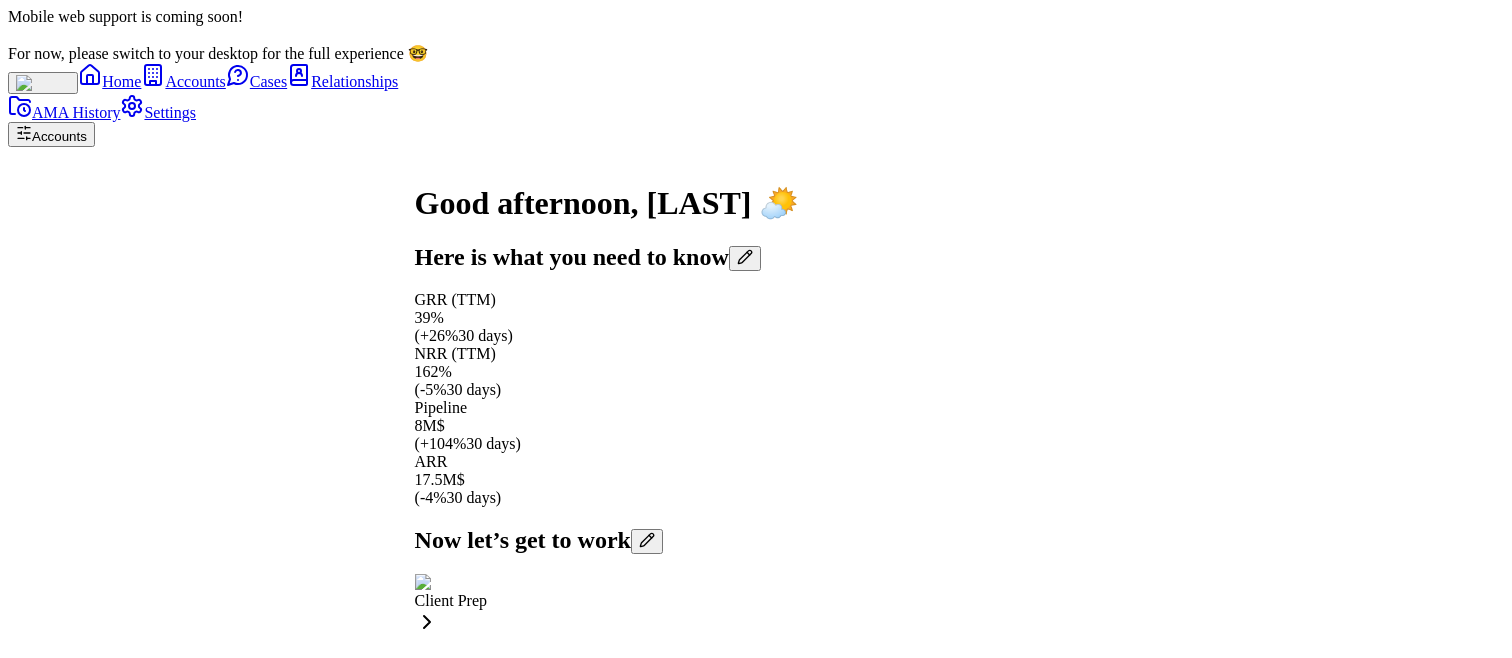 scroll, scrollTop: -1694, scrollLeft: 0, axis: vertical 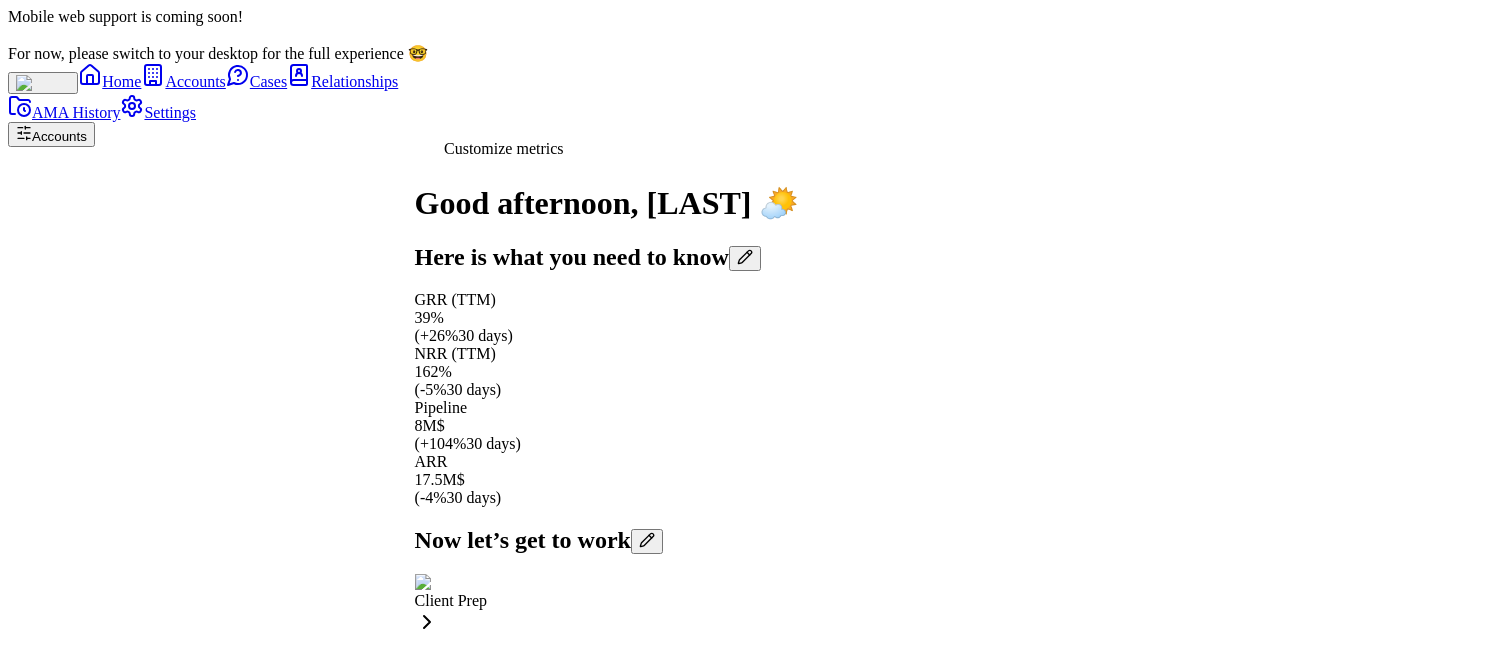 click 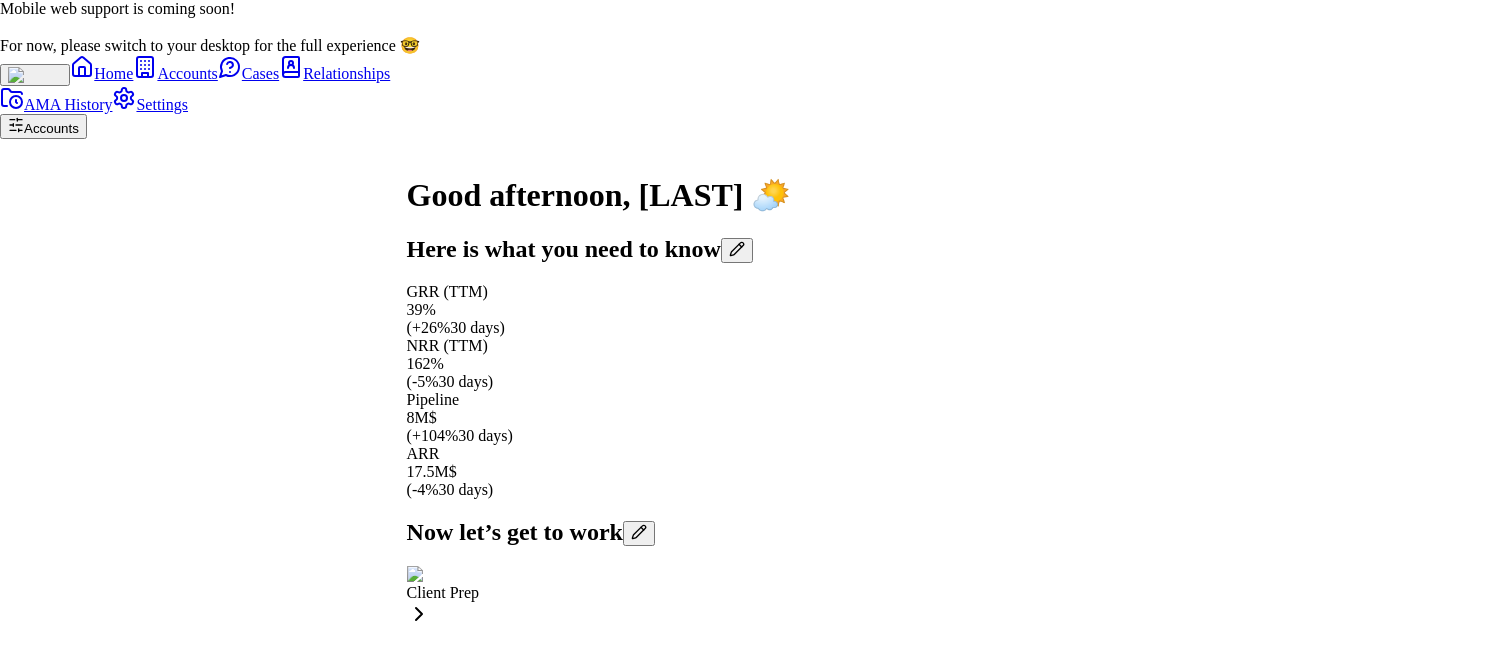 click 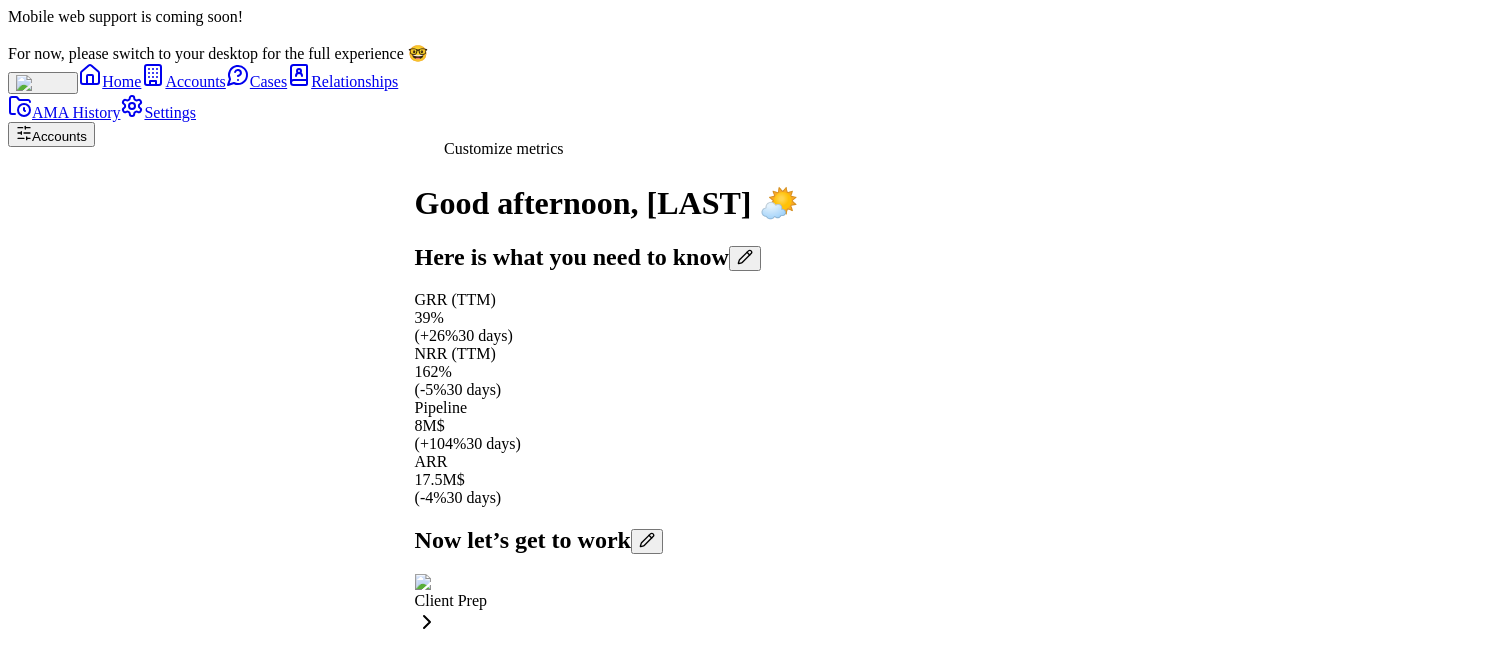 click 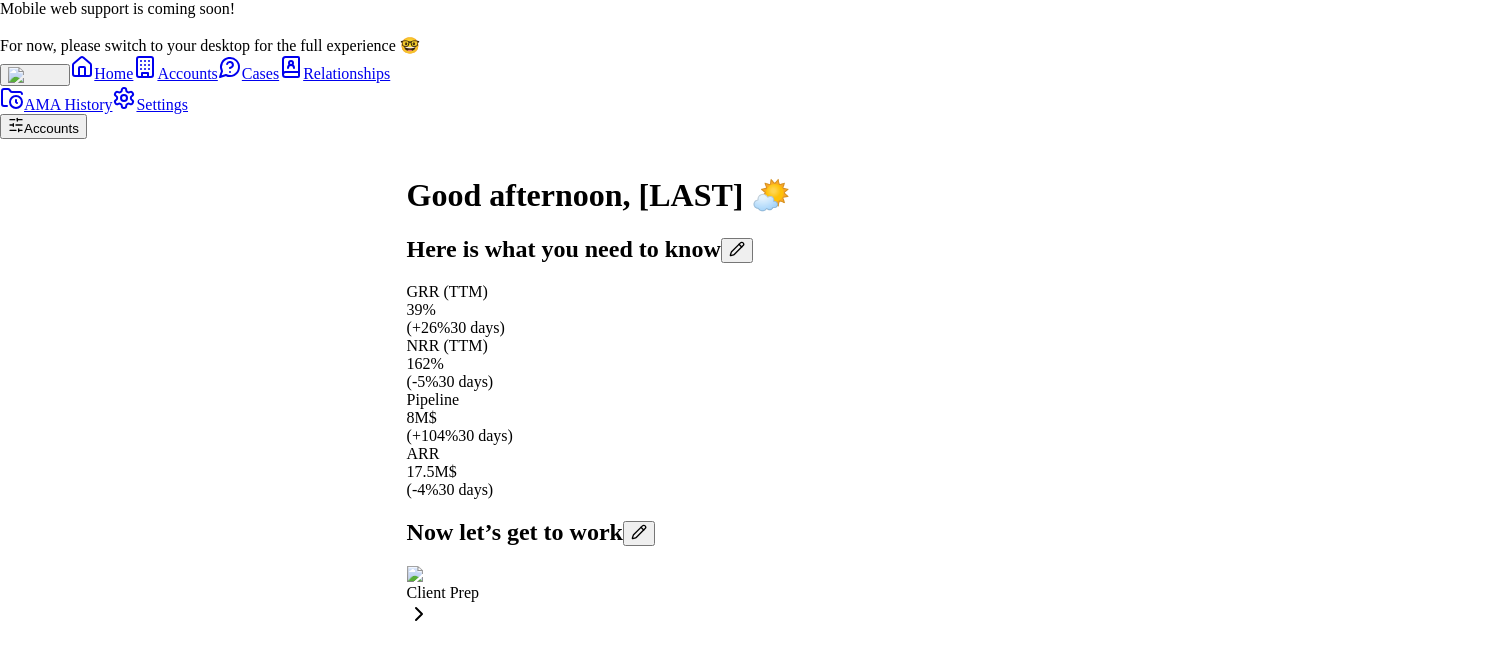 click 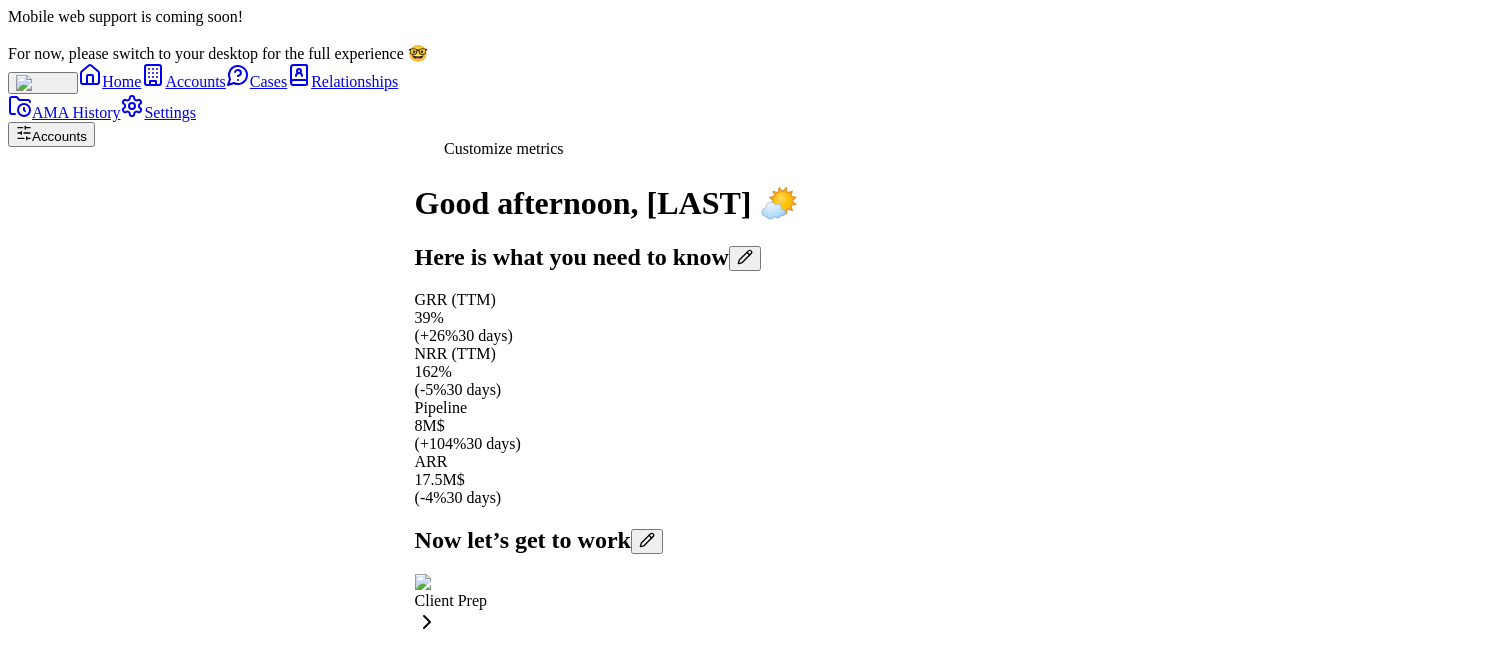 click at bounding box center (745, 258) 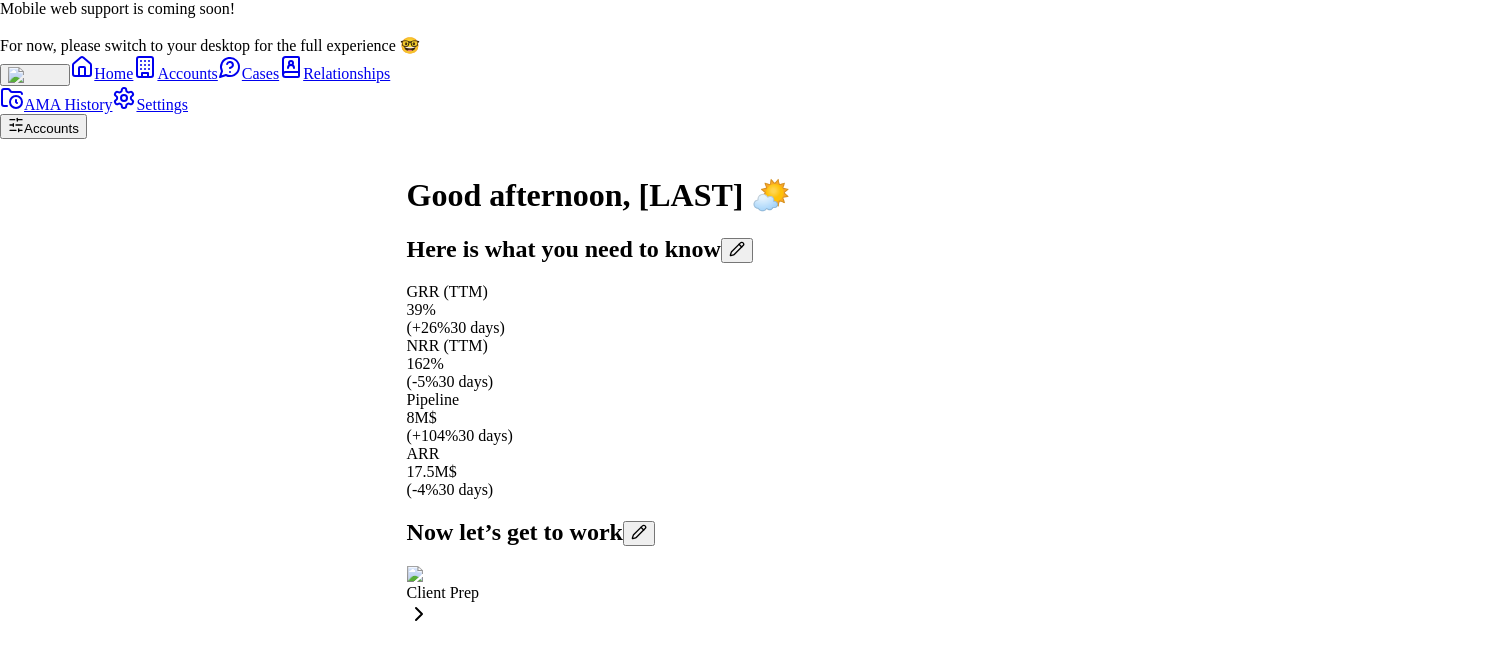 type 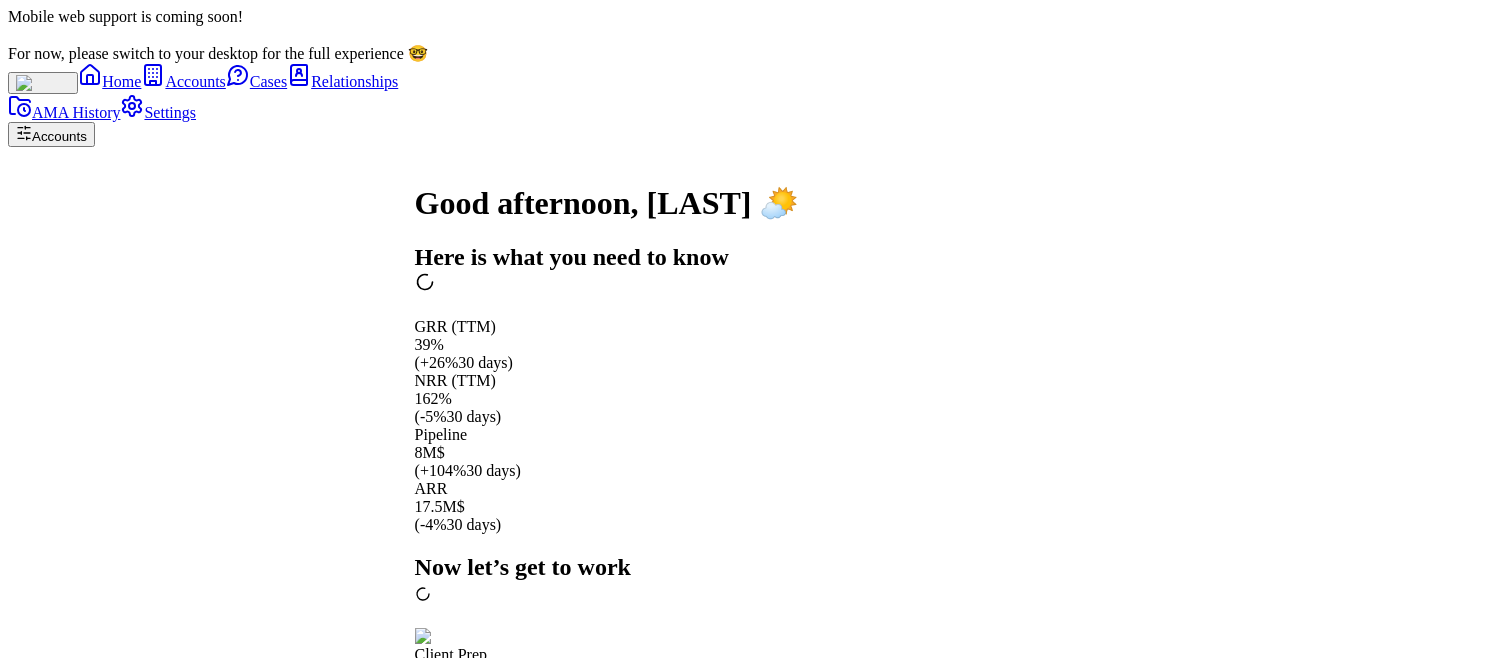 scroll, scrollTop: -1694, scrollLeft: 0, axis: vertical 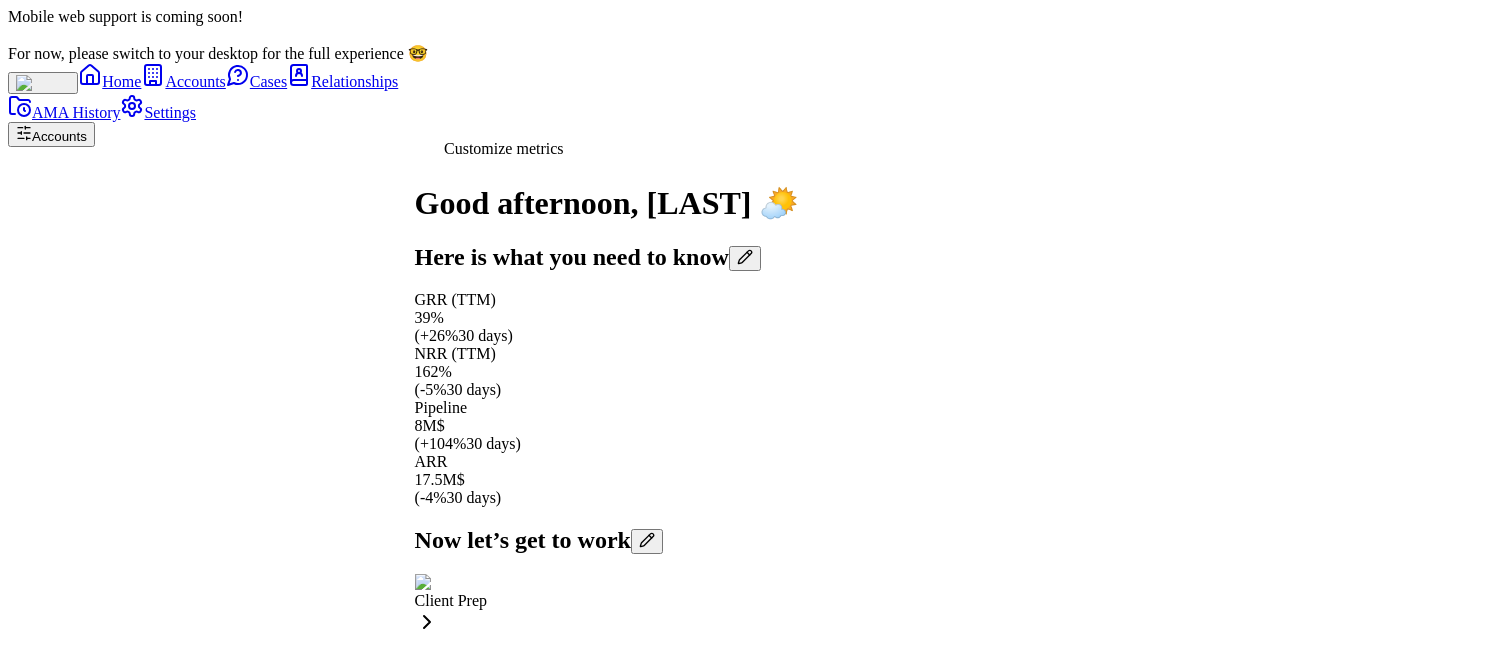 click 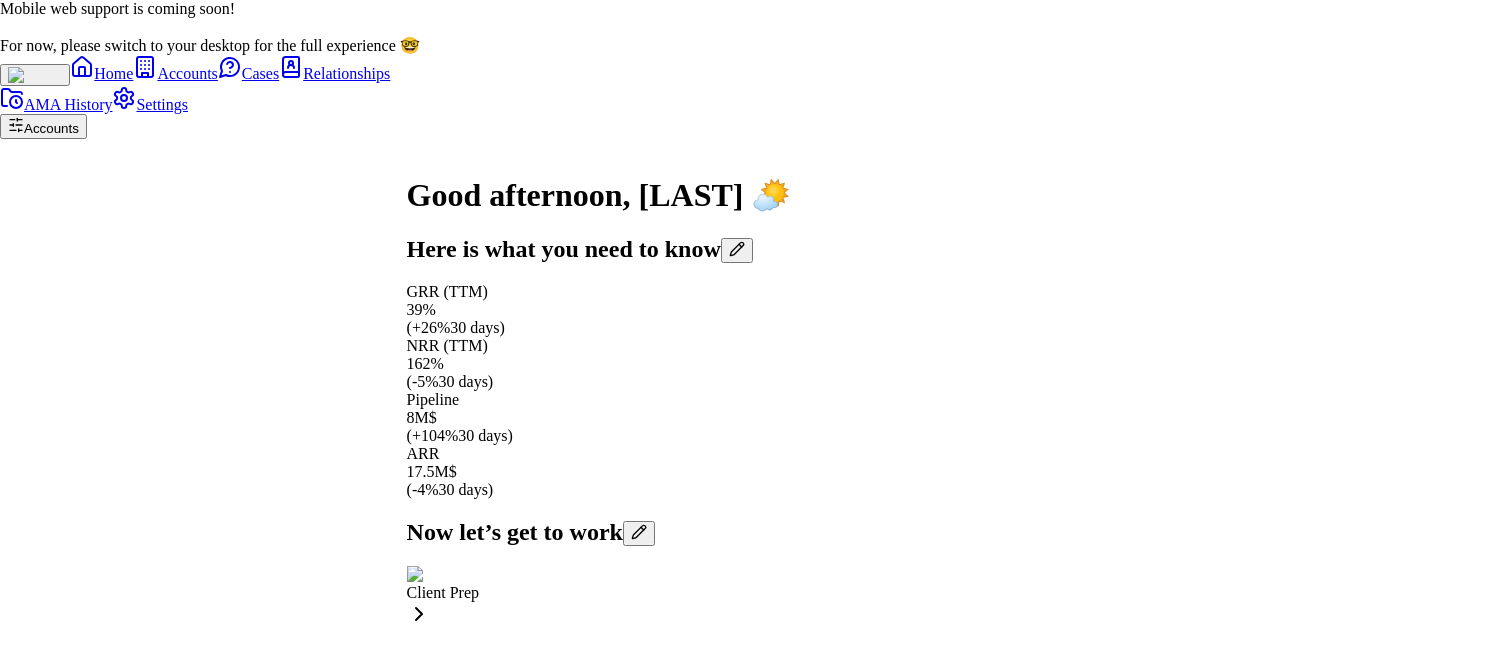 type 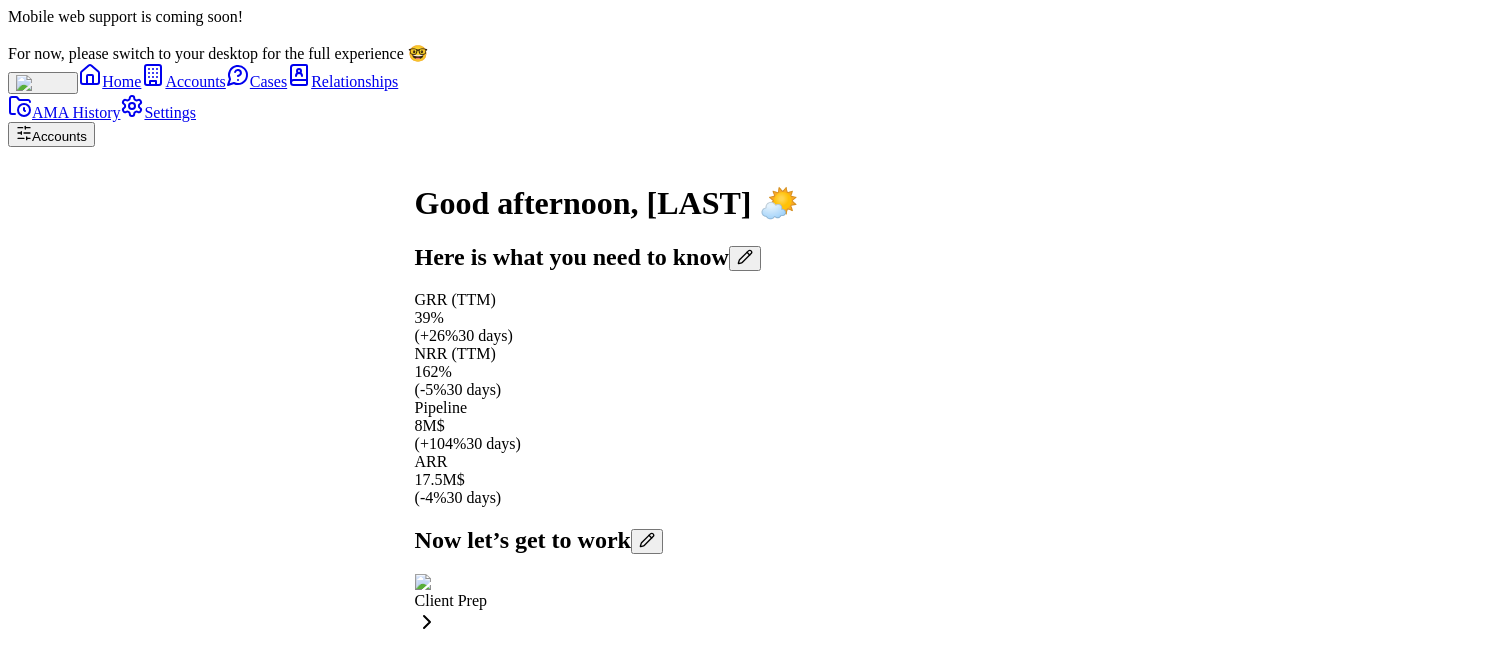 scroll, scrollTop: -1680, scrollLeft: 0, axis: vertical 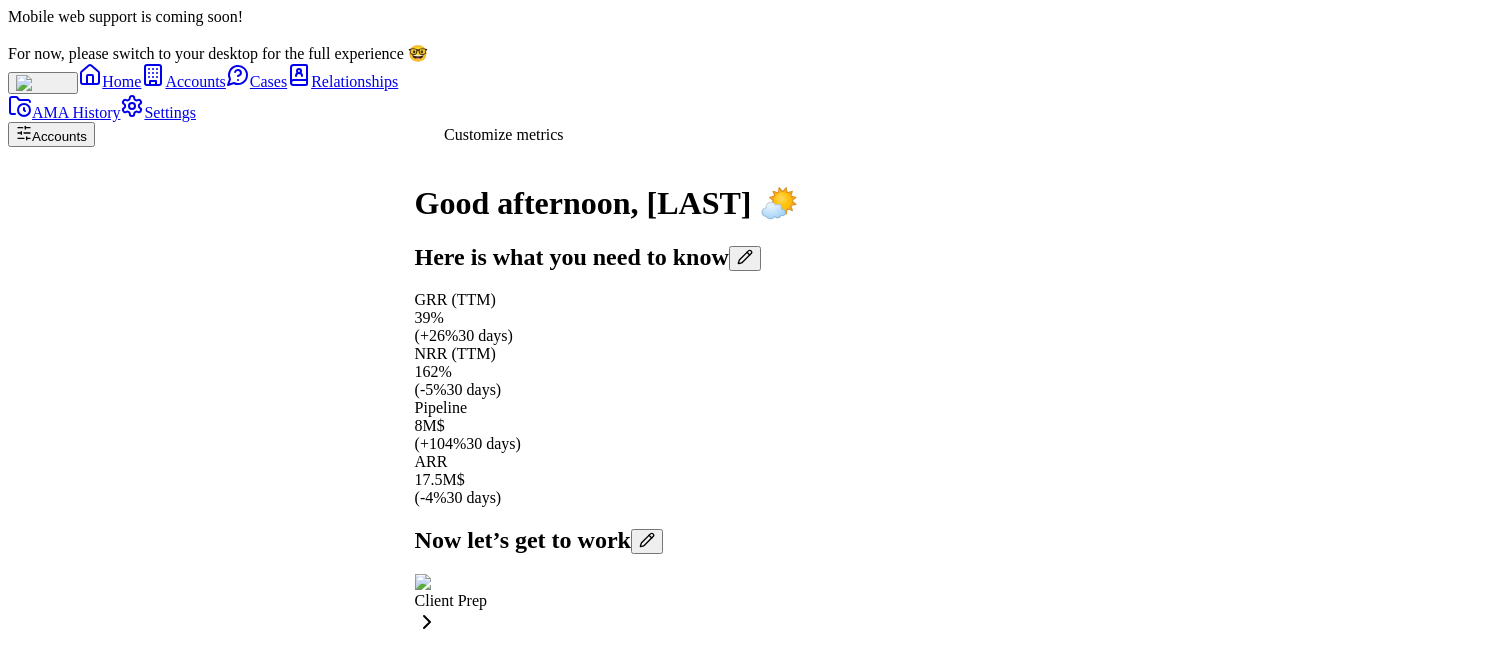 click 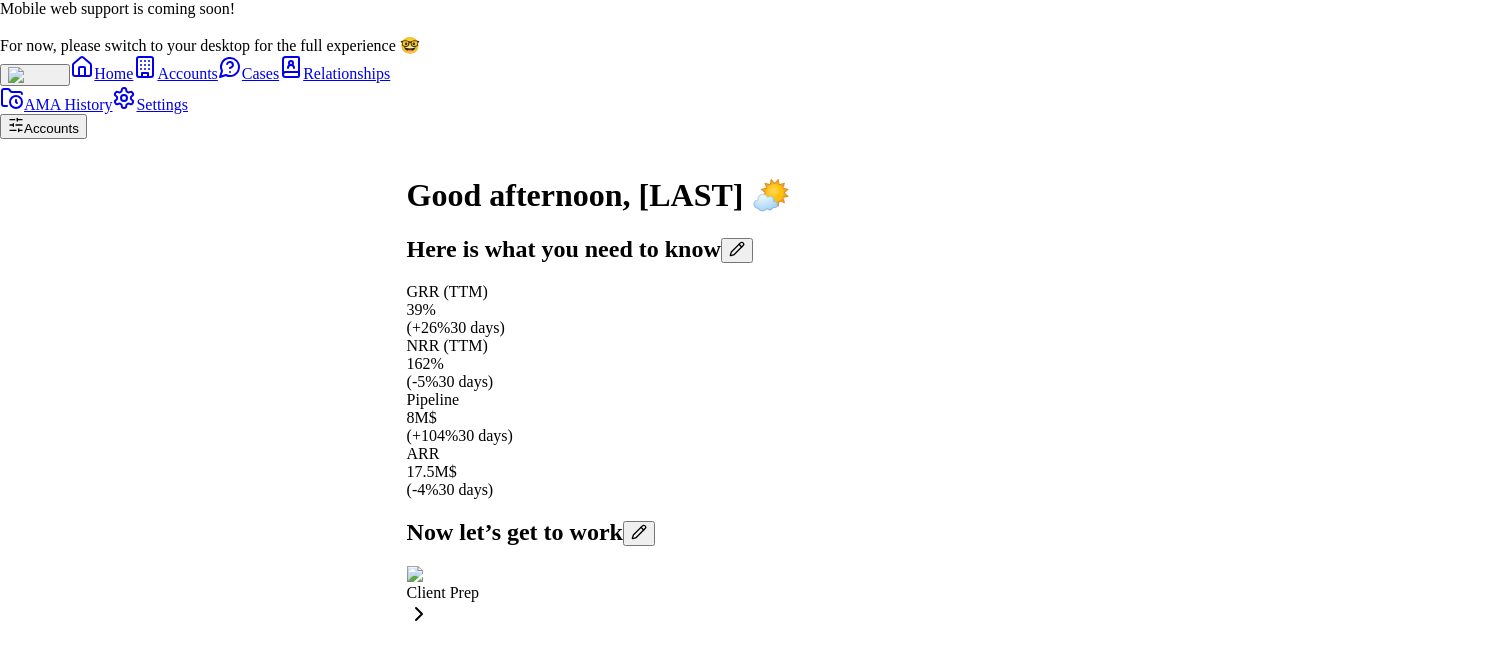 click 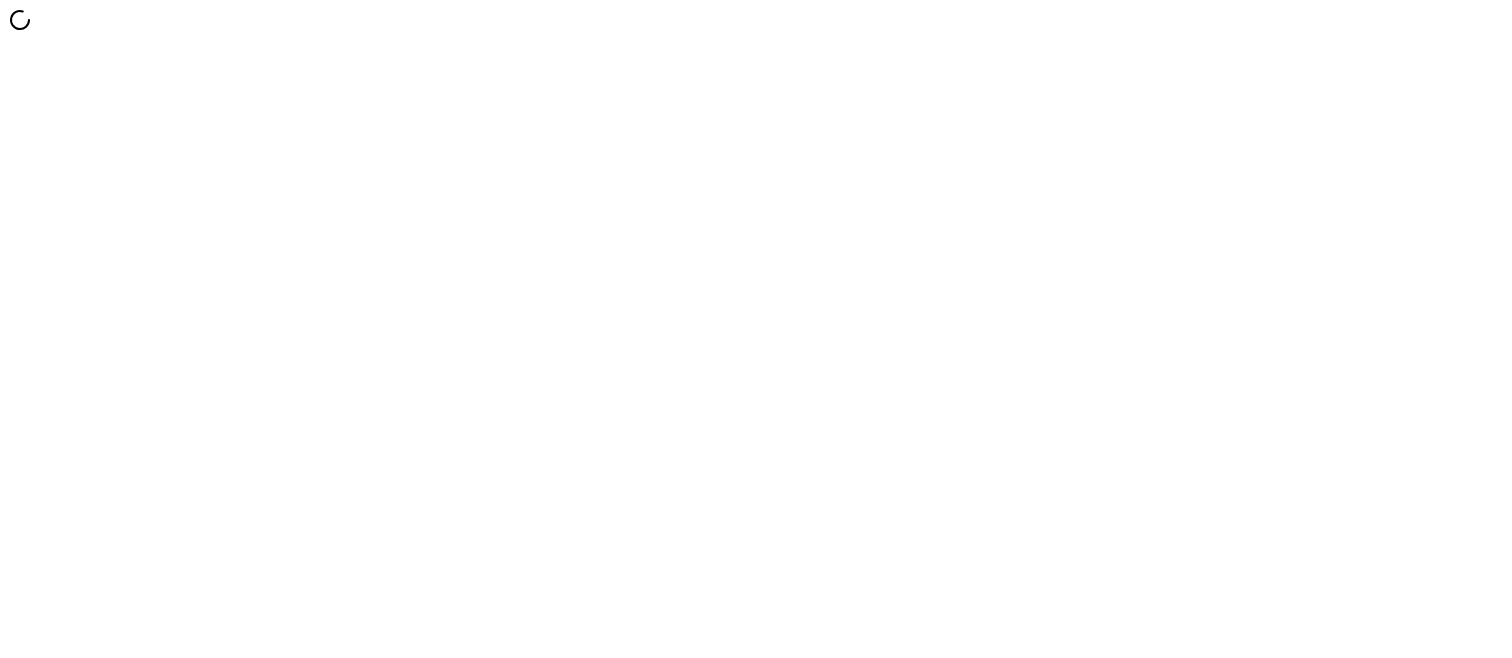 scroll, scrollTop: 0, scrollLeft: 0, axis: both 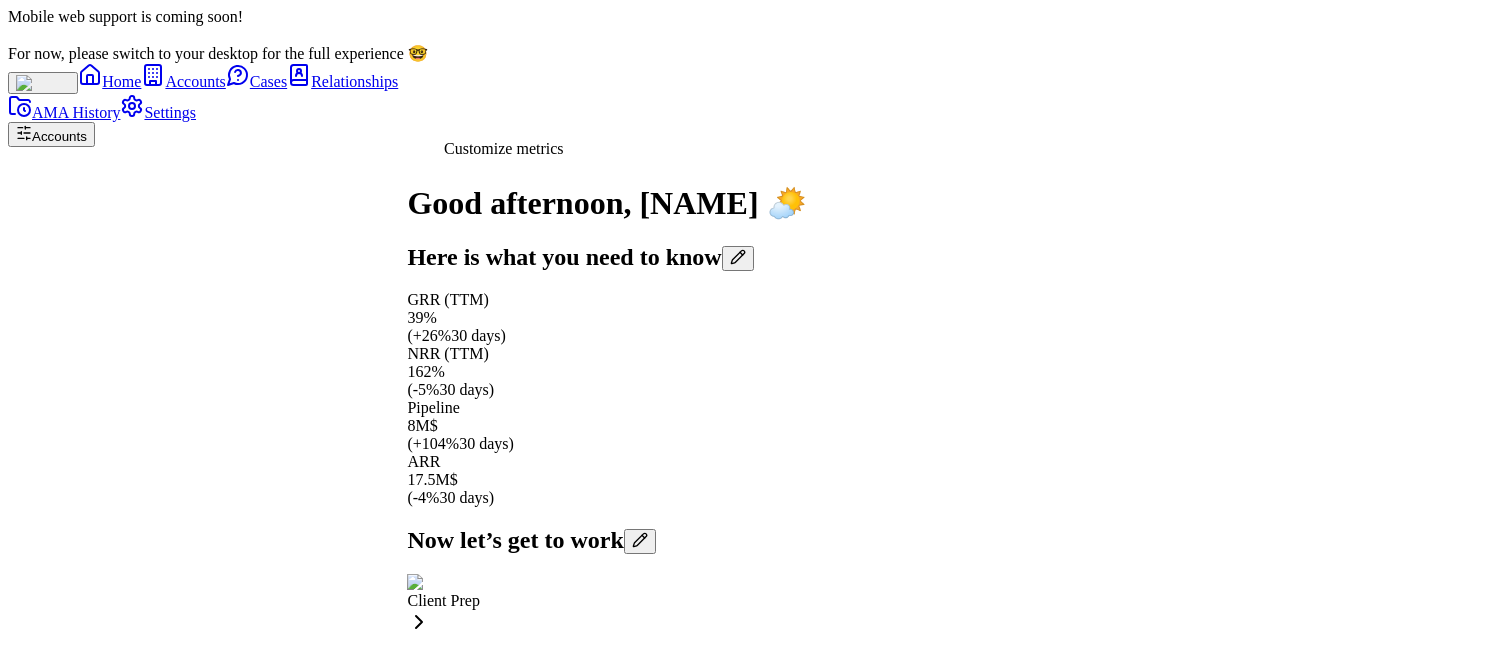 click 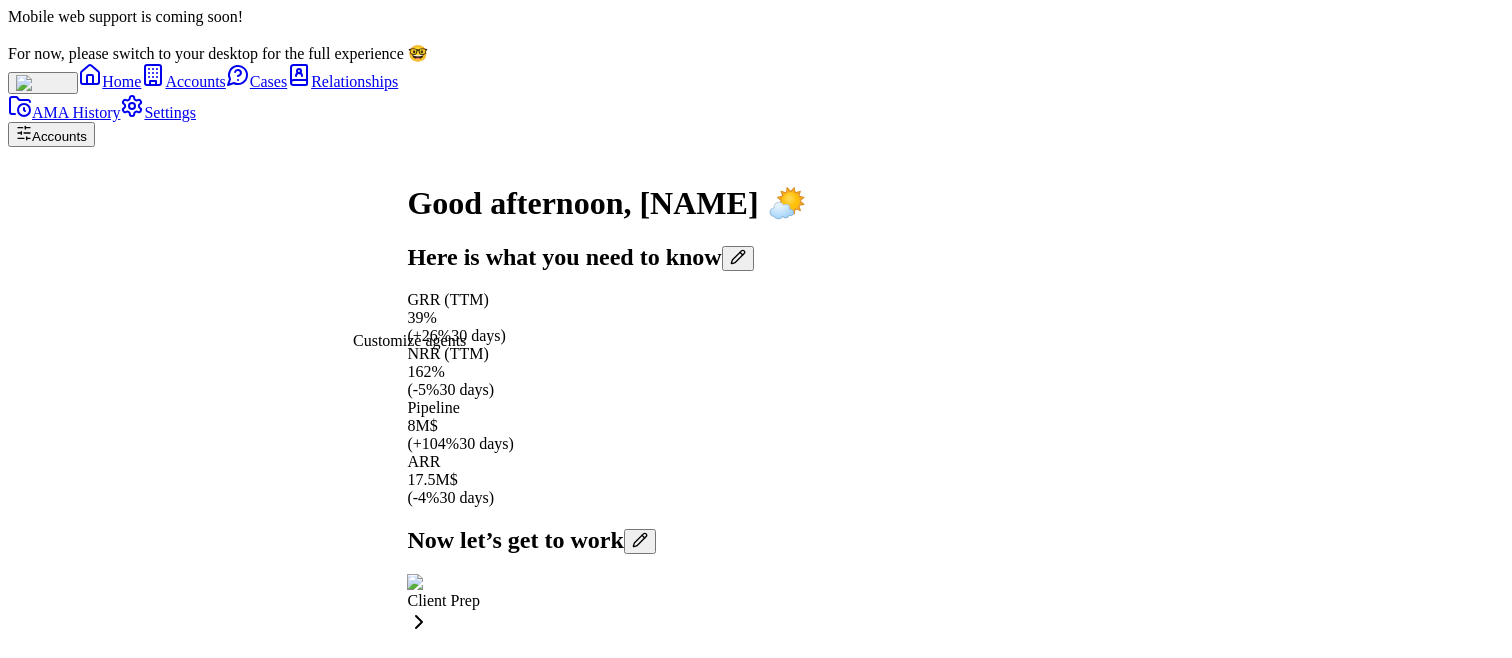 click 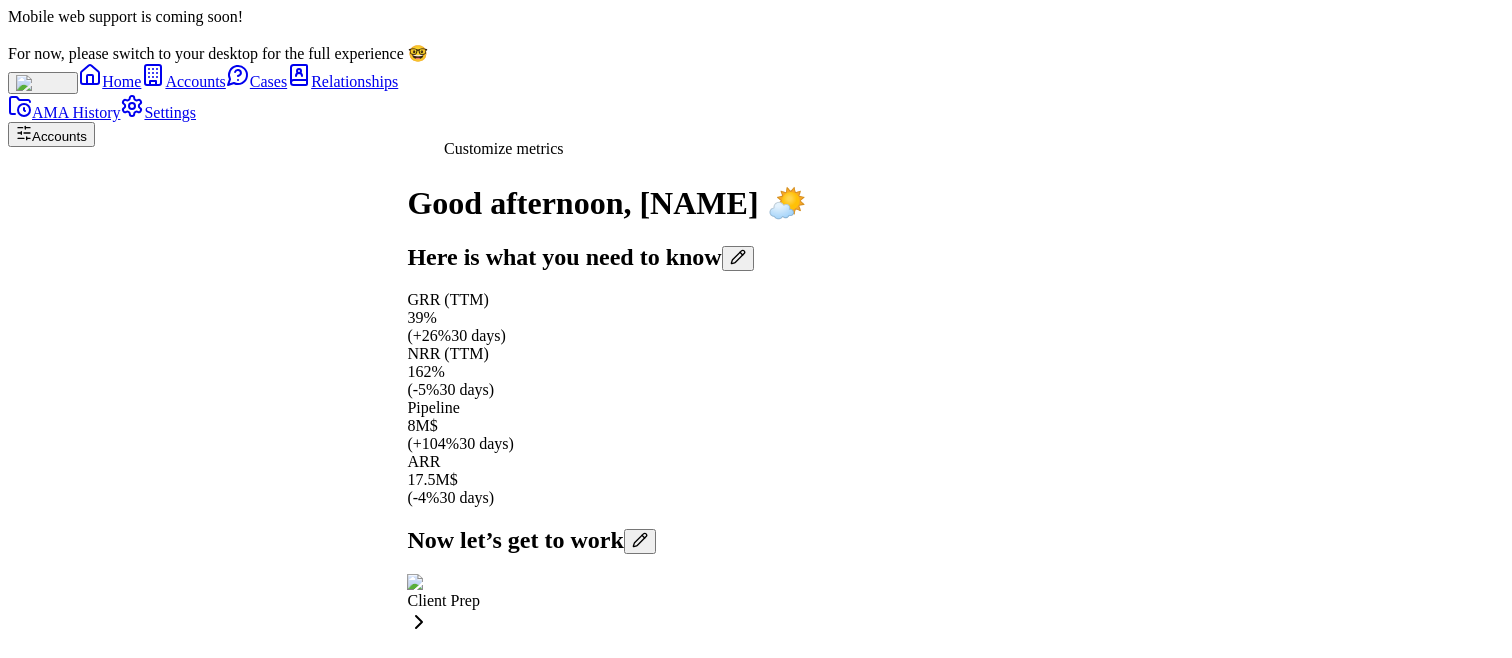 click at bounding box center (738, 258) 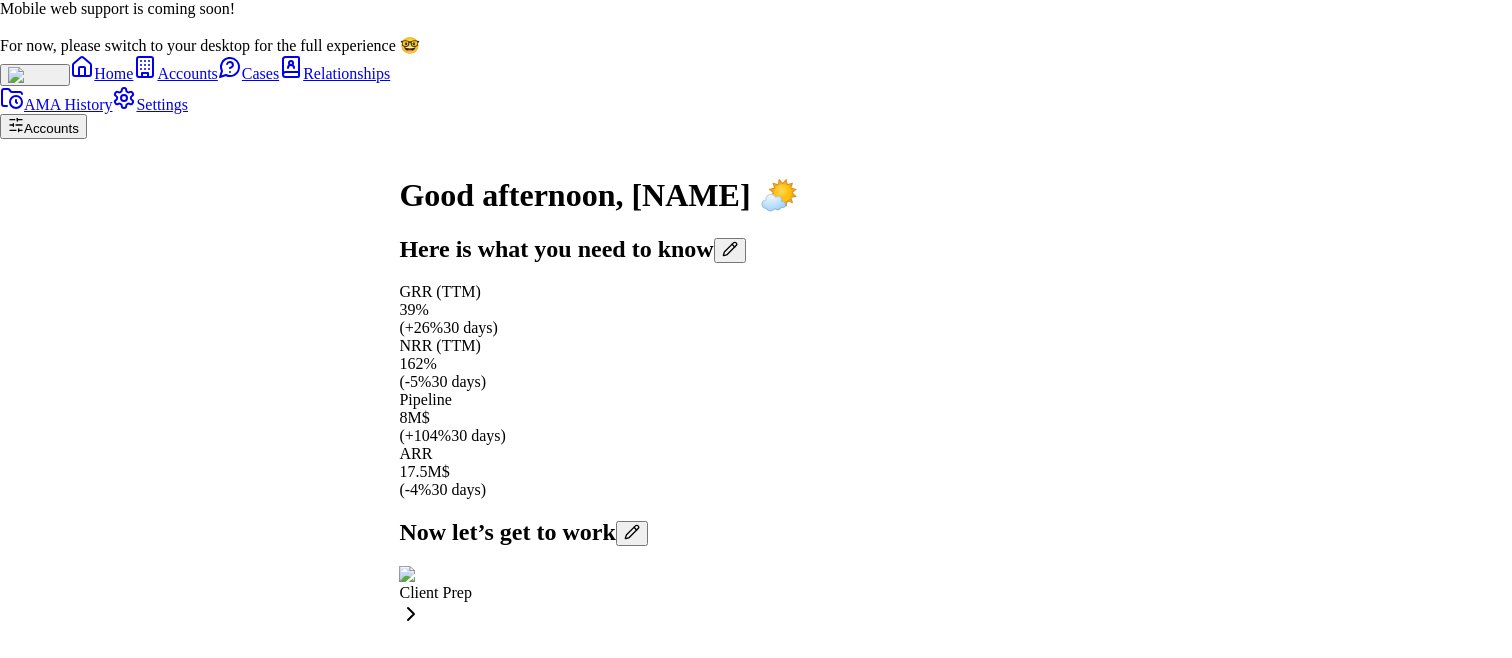type 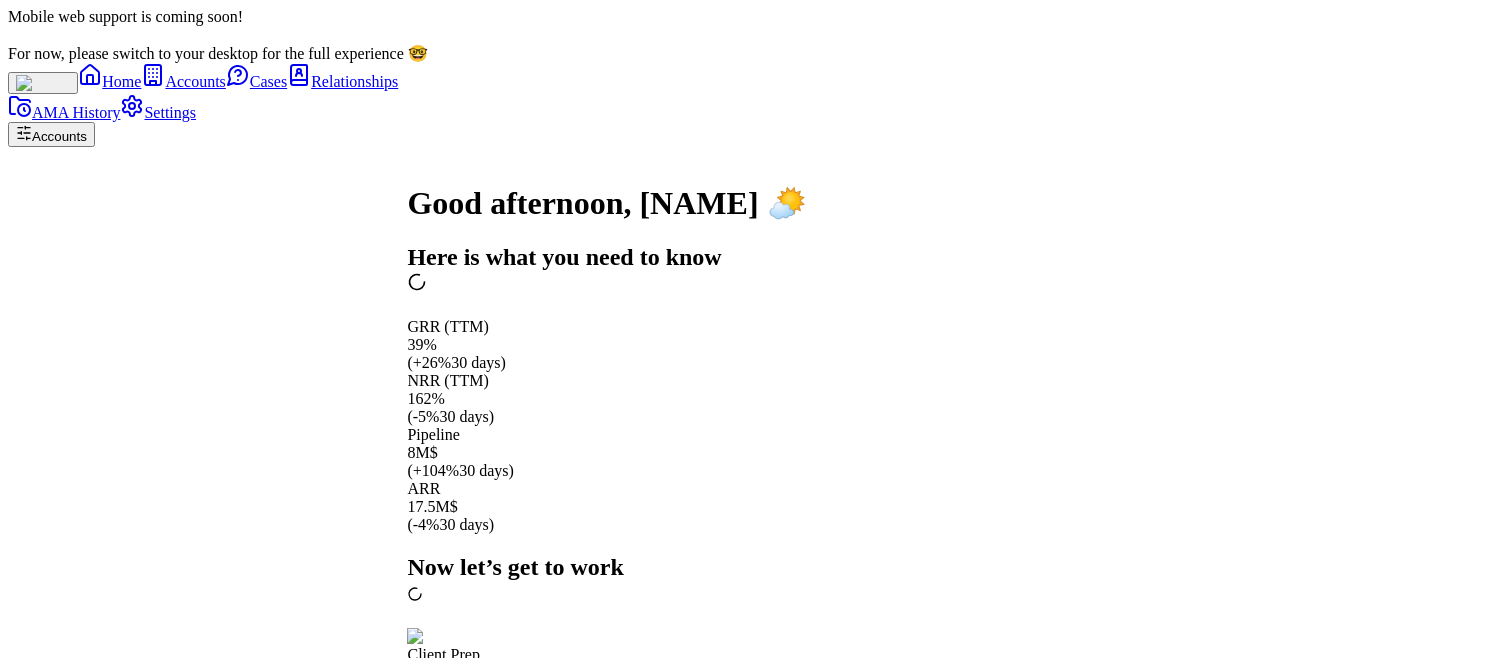scroll, scrollTop: -1694, scrollLeft: 0, axis: vertical 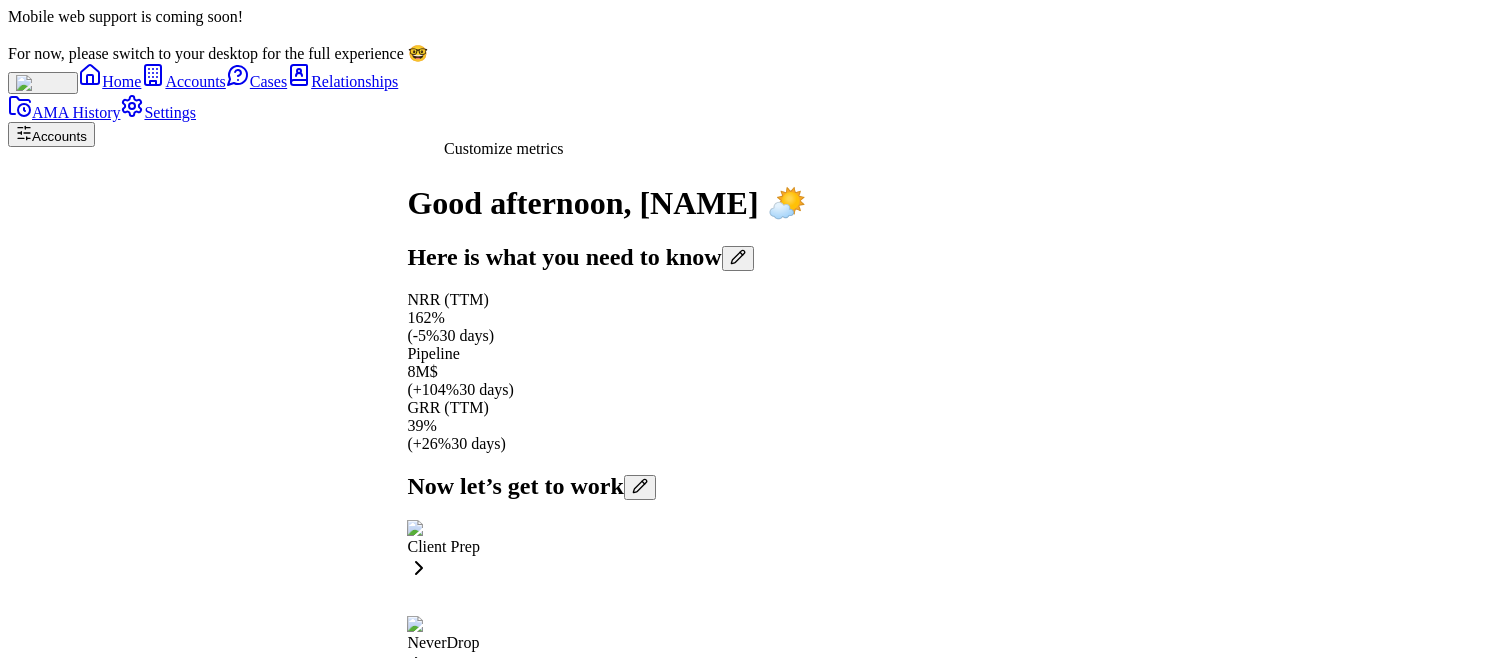 click 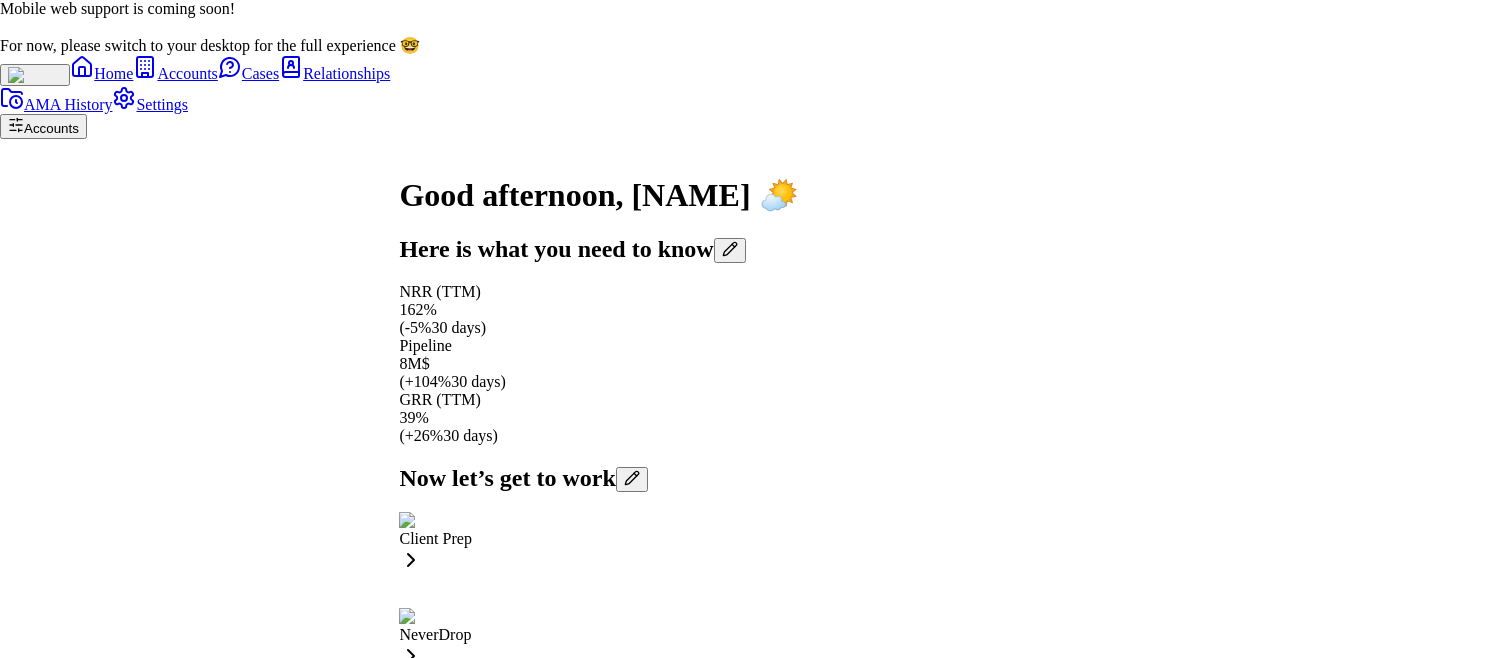 type 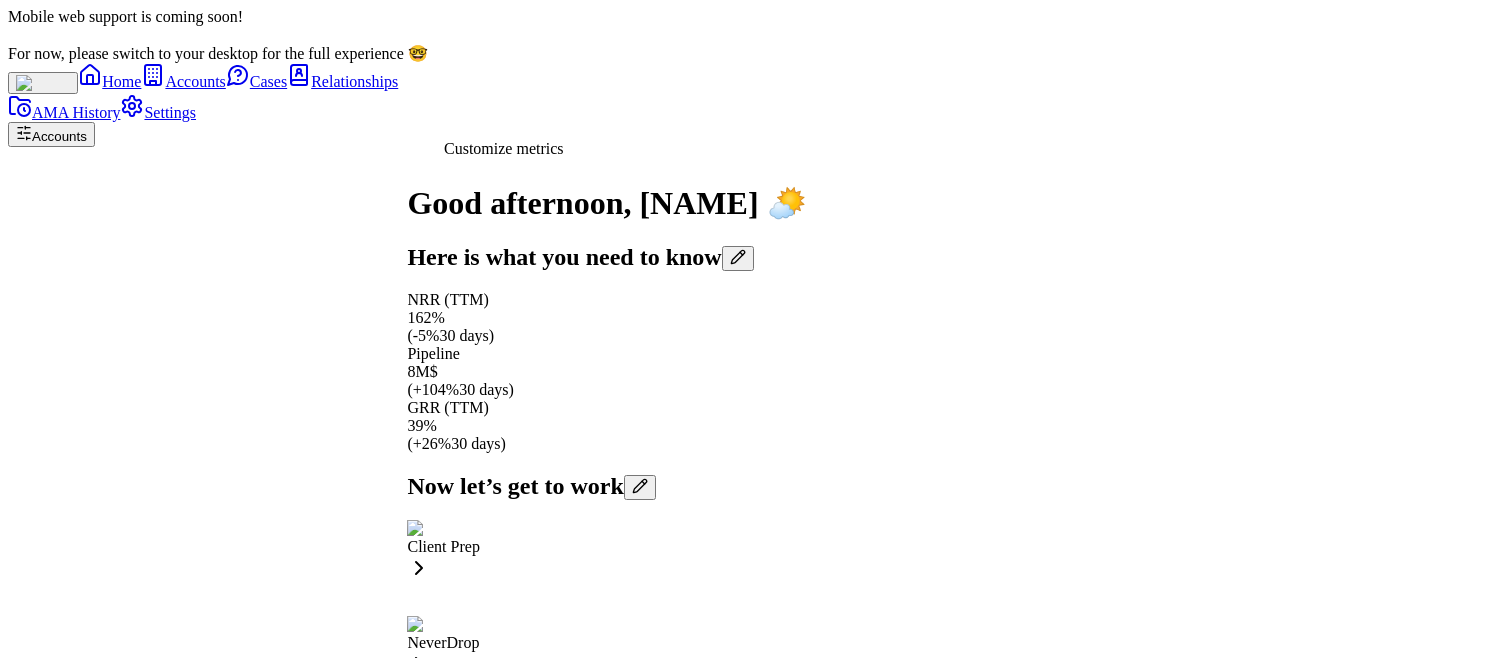 drag, startPoint x: 523, startPoint y: 196, endPoint x: 514, endPoint y: 185, distance: 14.21267 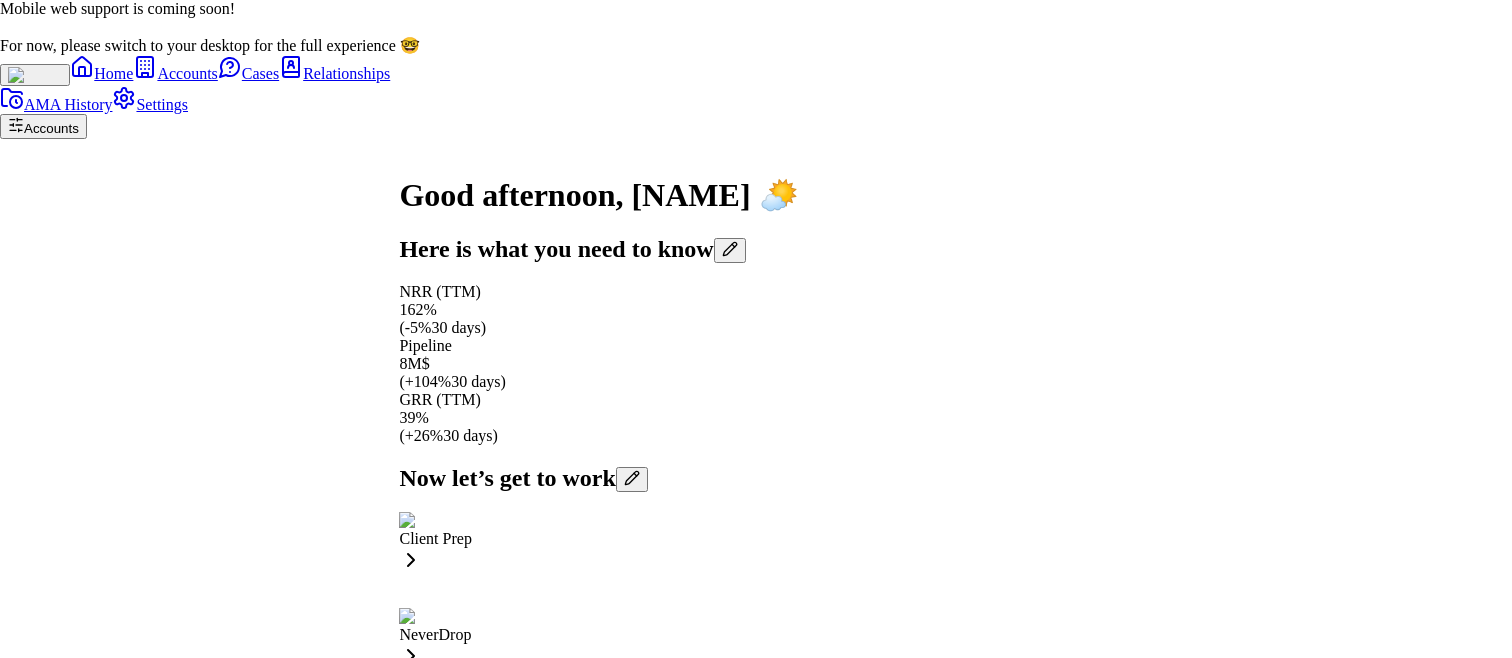 type 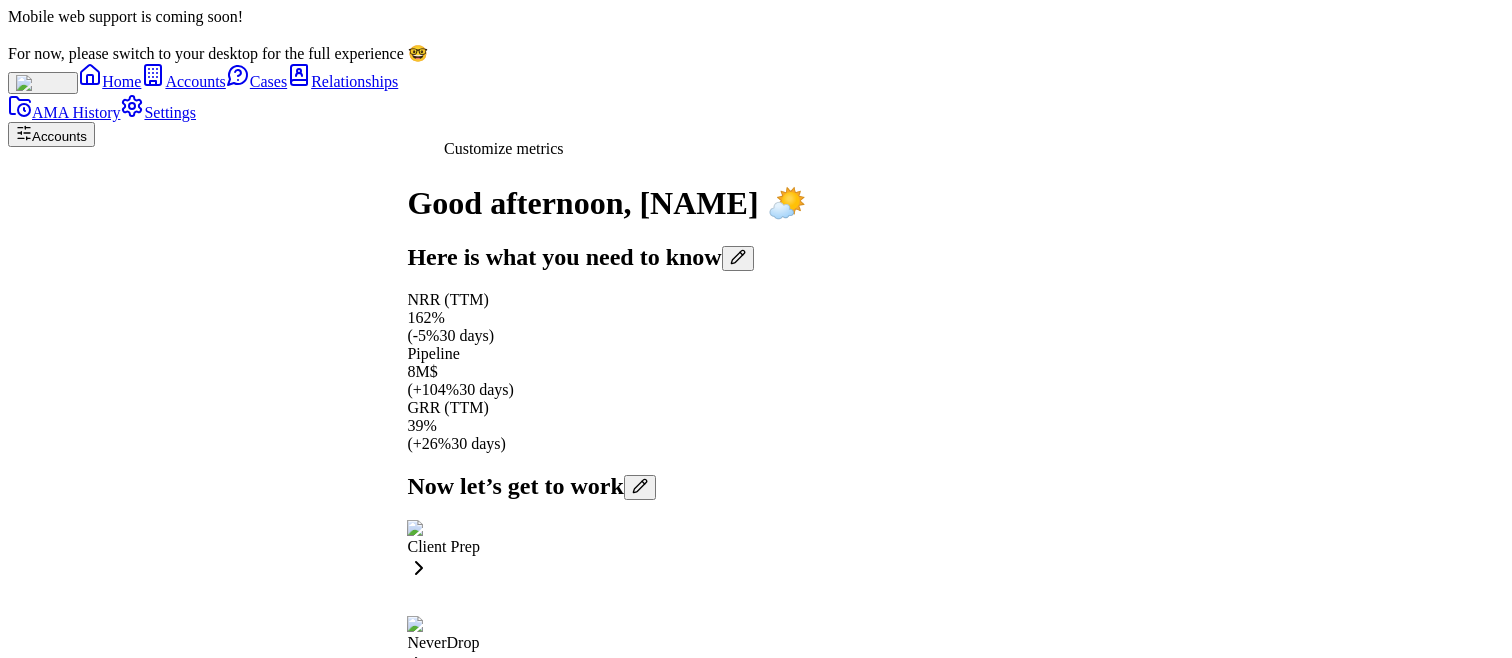 click 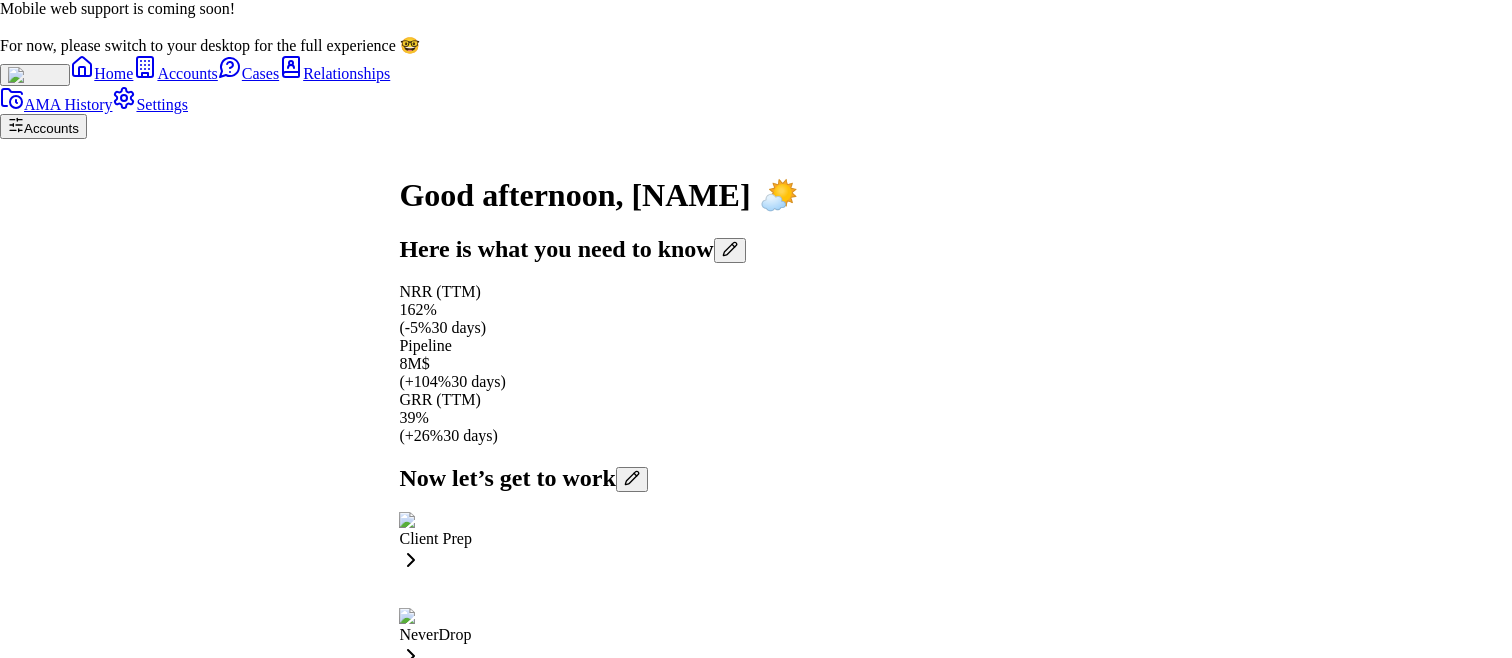 click on "ARR at Risk" at bounding box center (8, 2709) 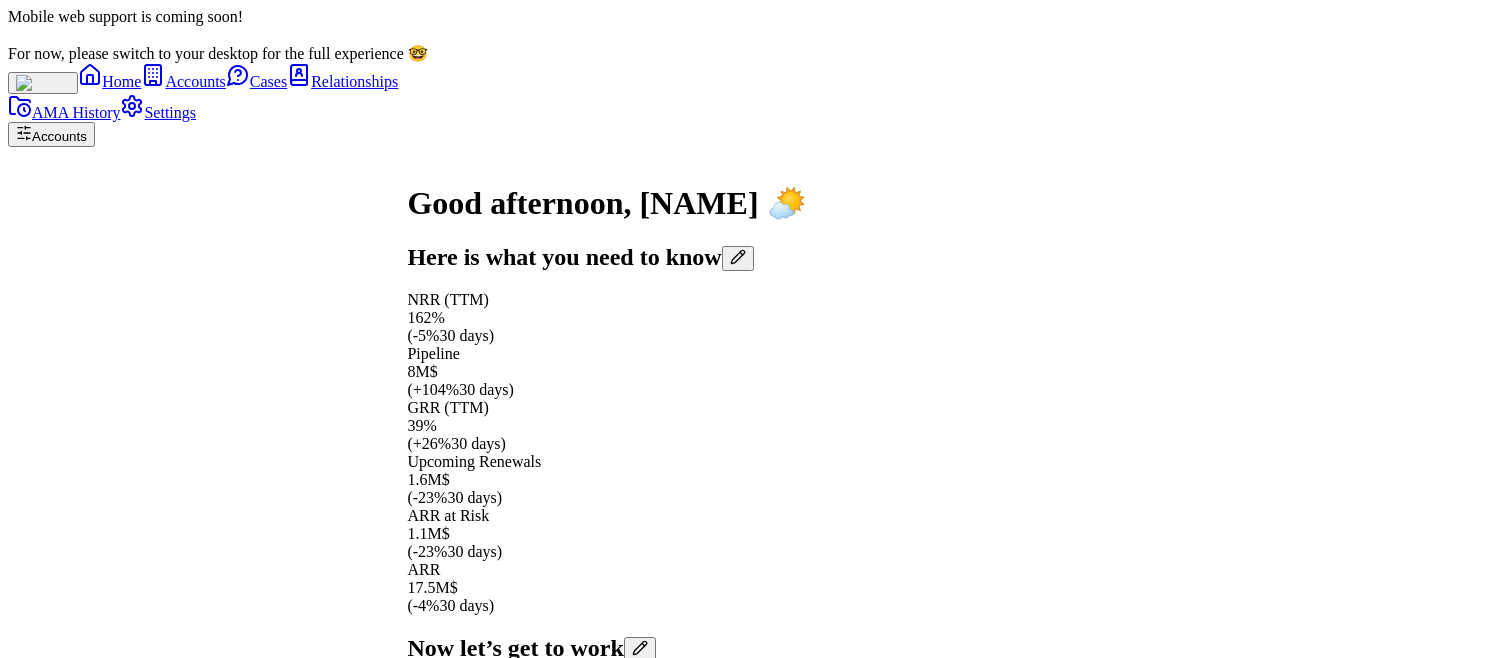 scroll, scrollTop: -1800, scrollLeft: 0, axis: vertical 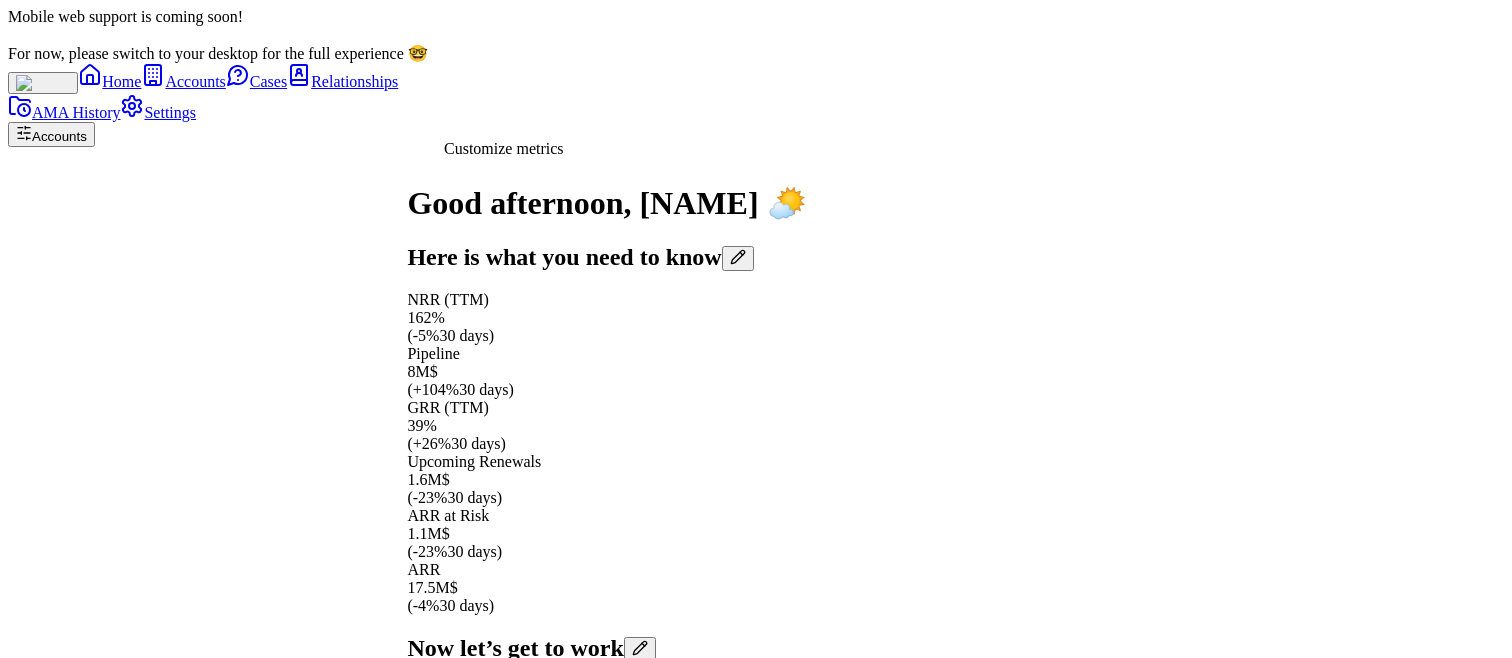 click 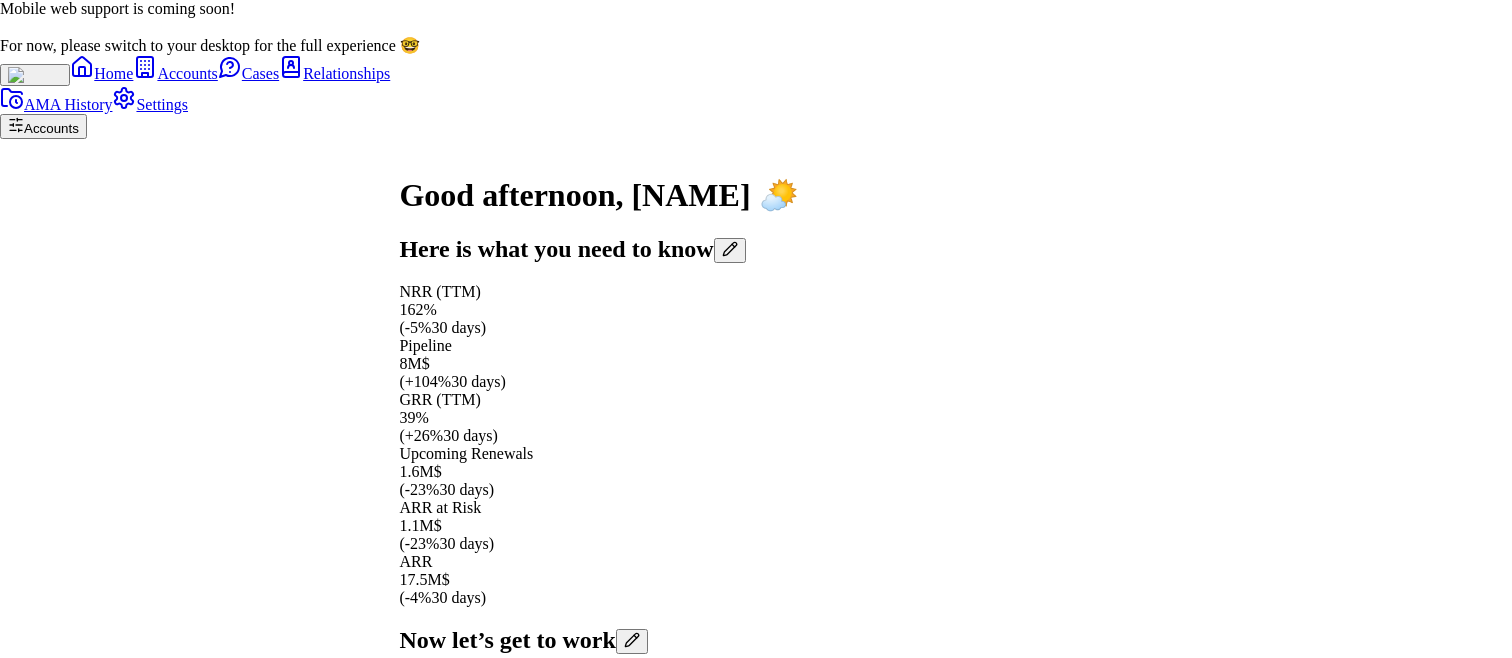 type 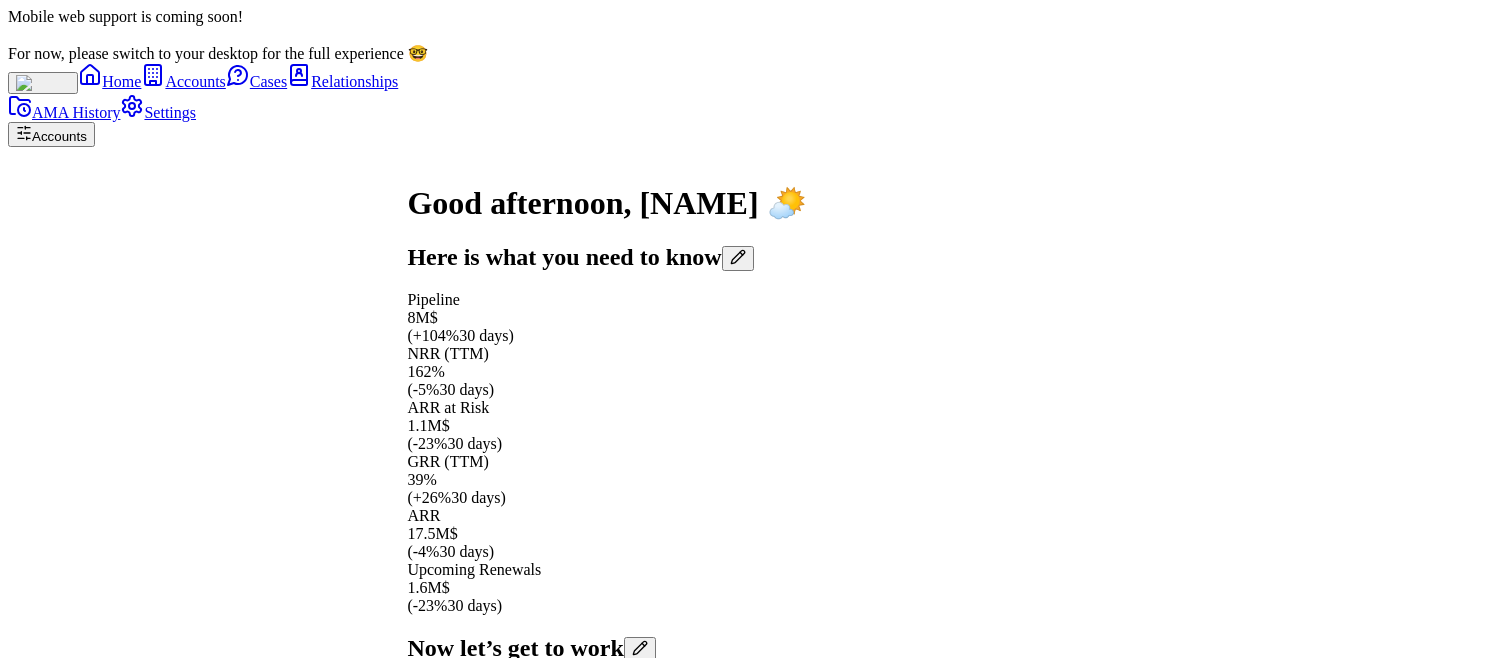 scroll, scrollTop: -1380, scrollLeft: 0, axis: vertical 